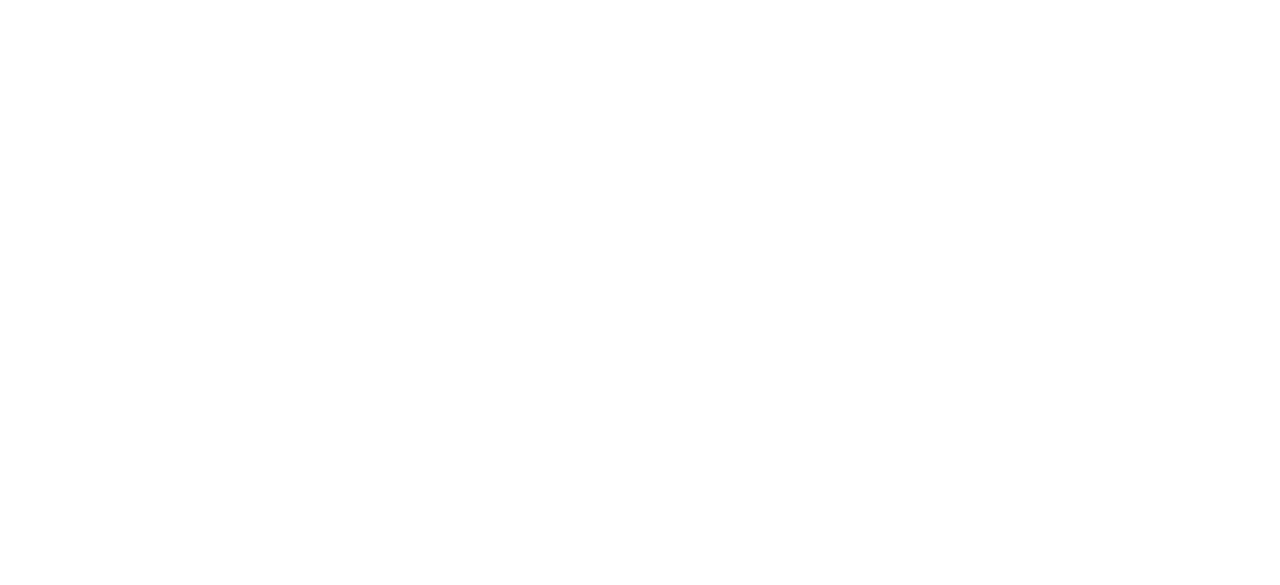 scroll, scrollTop: 0, scrollLeft: 0, axis: both 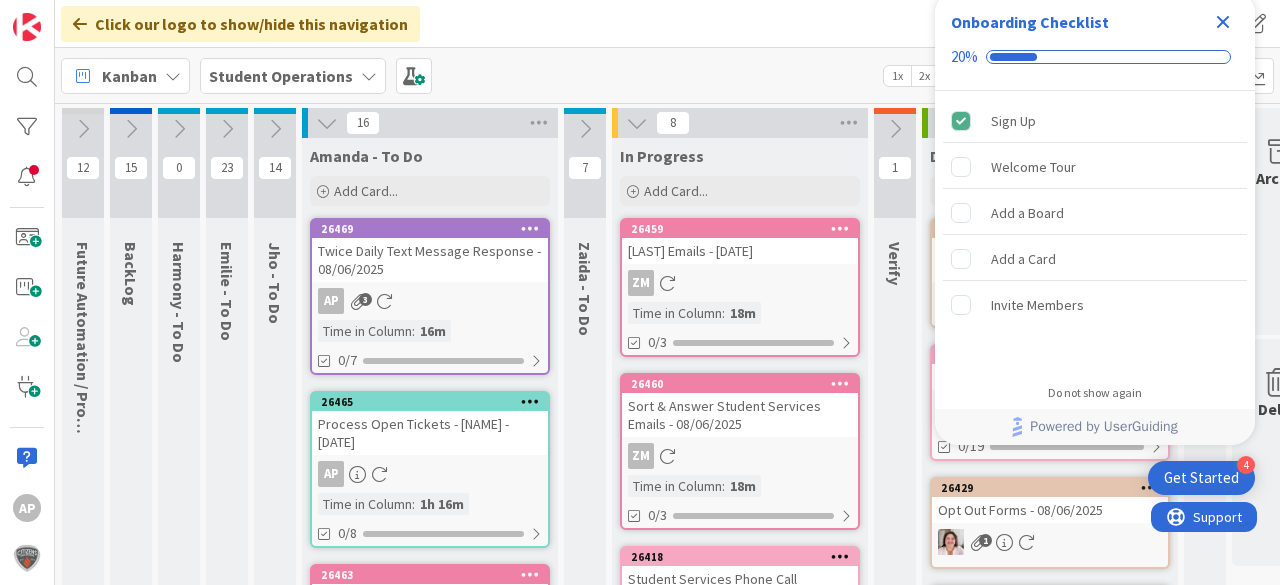 click 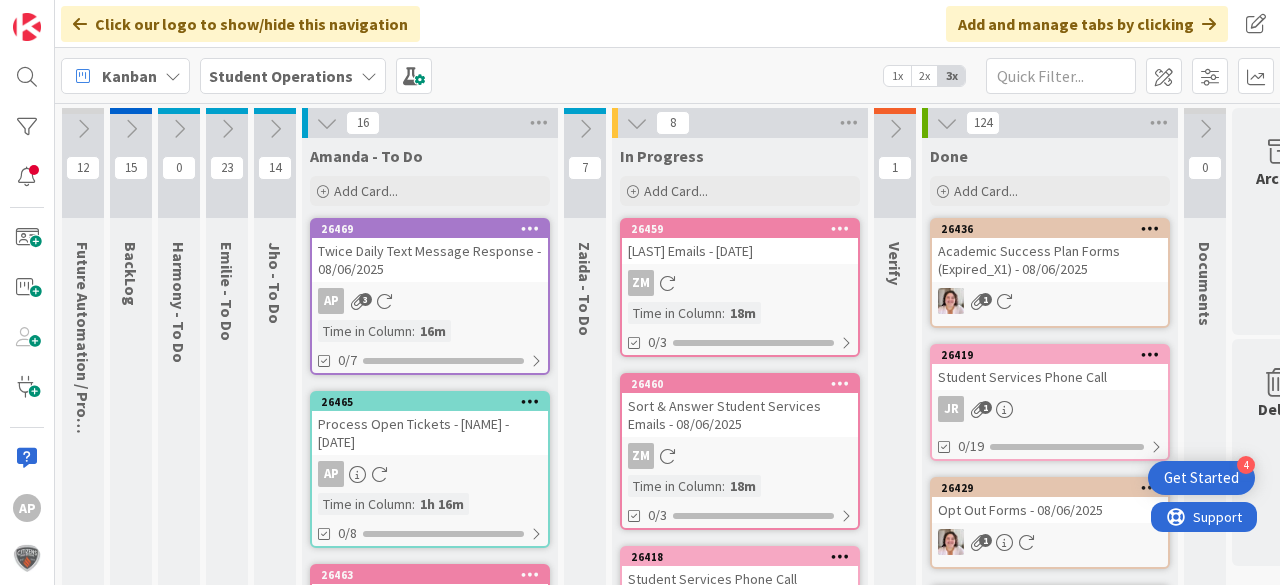 scroll, scrollTop: 0, scrollLeft: 0, axis: both 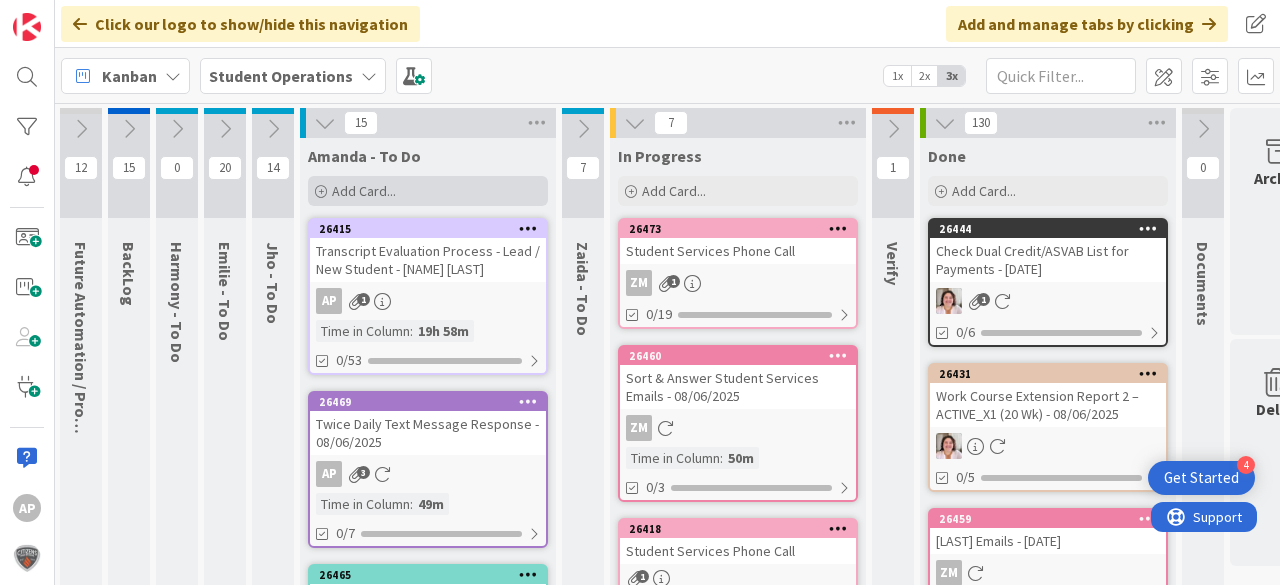 click on "Add Card..." at bounding box center (428, 191) 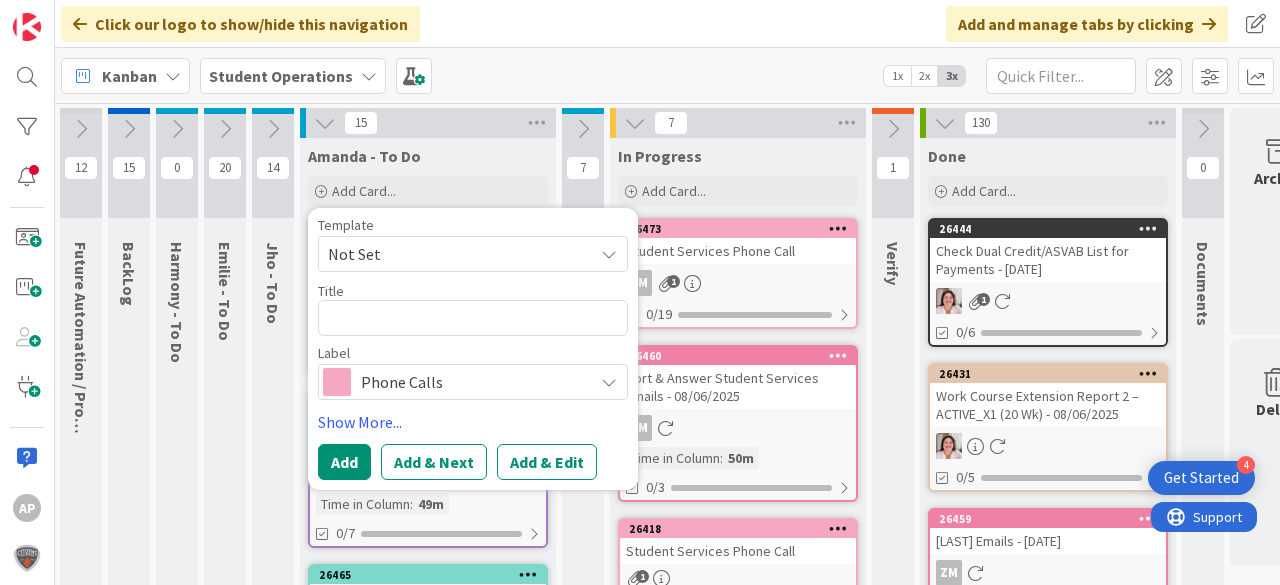 click on "Not Set" at bounding box center [453, 254] 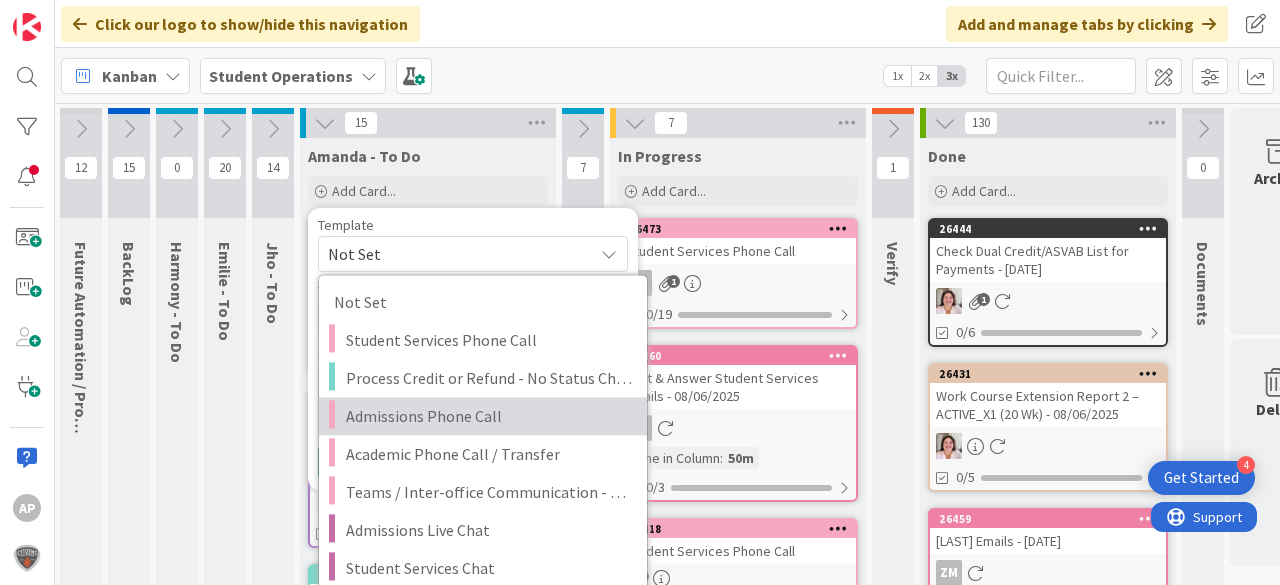scroll, scrollTop: 240, scrollLeft: 2, axis: both 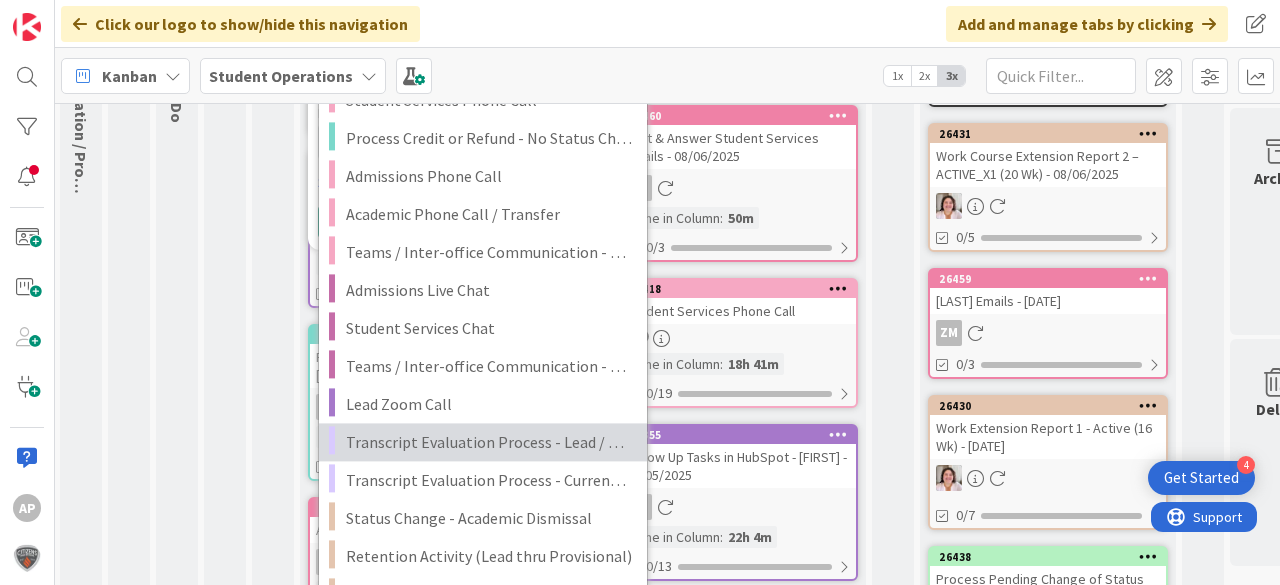 click on "Transcript Evaluation Process - Lead / New Student" at bounding box center (489, 442) 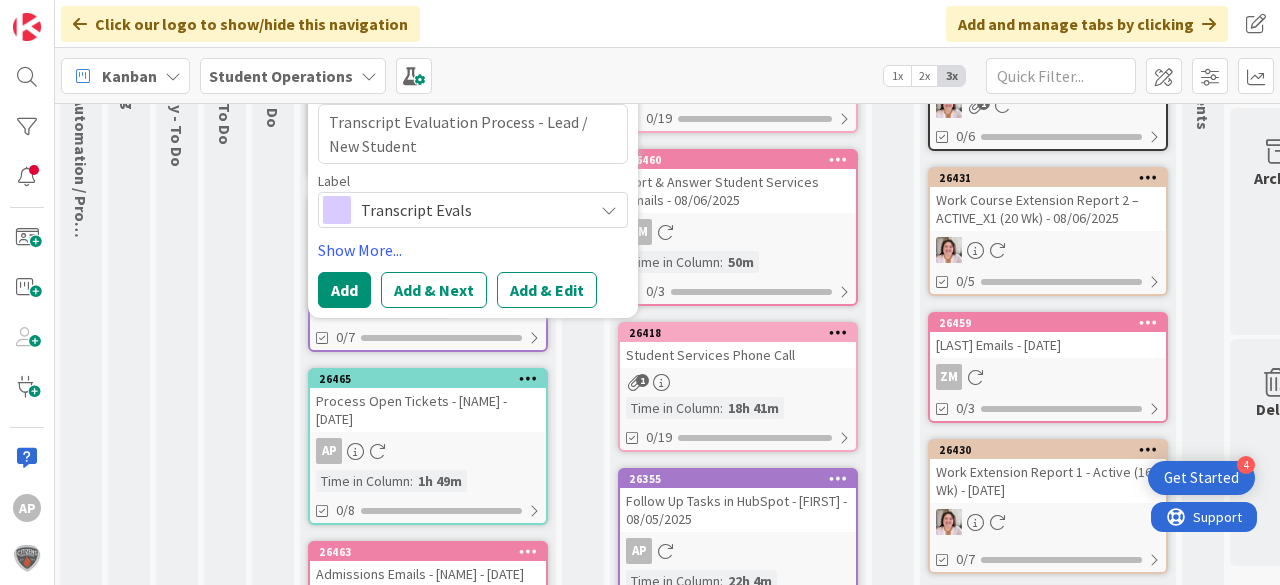 scroll, scrollTop: 160, scrollLeft: 2, axis: both 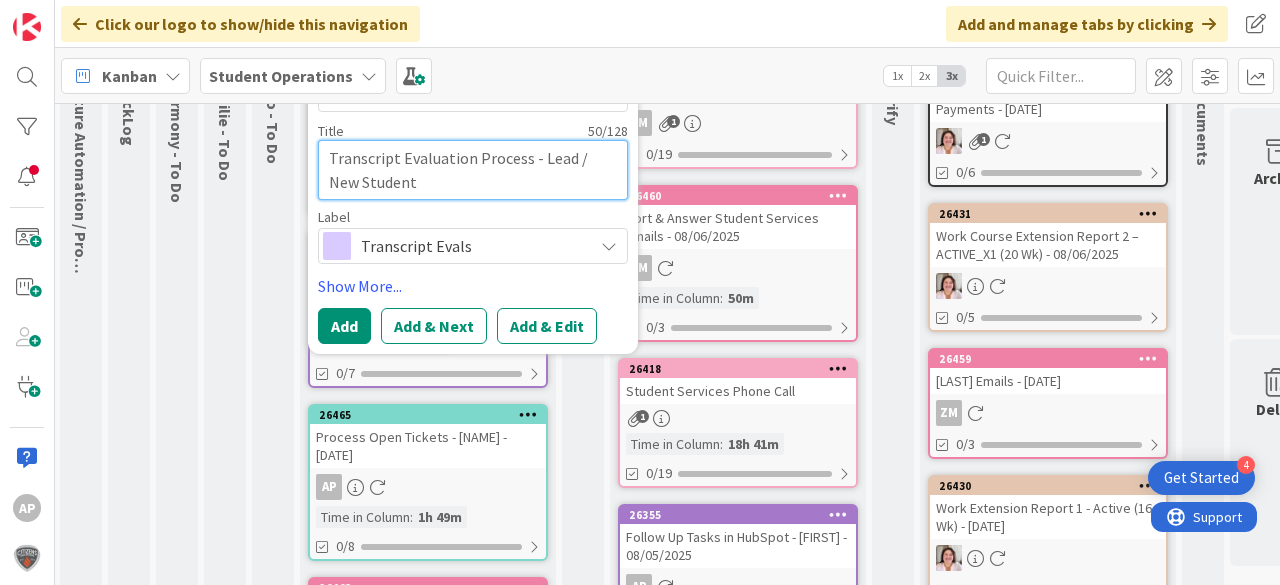 click on "Transcript Evaluation Process - Lead / New Student" at bounding box center [473, 170] 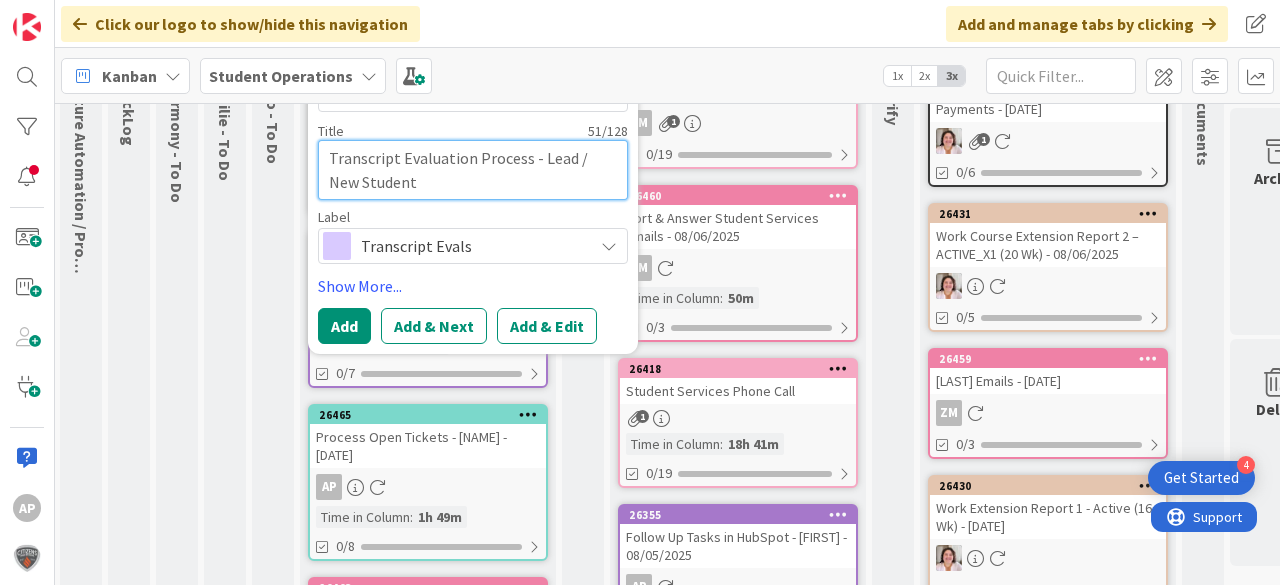 type on "x" 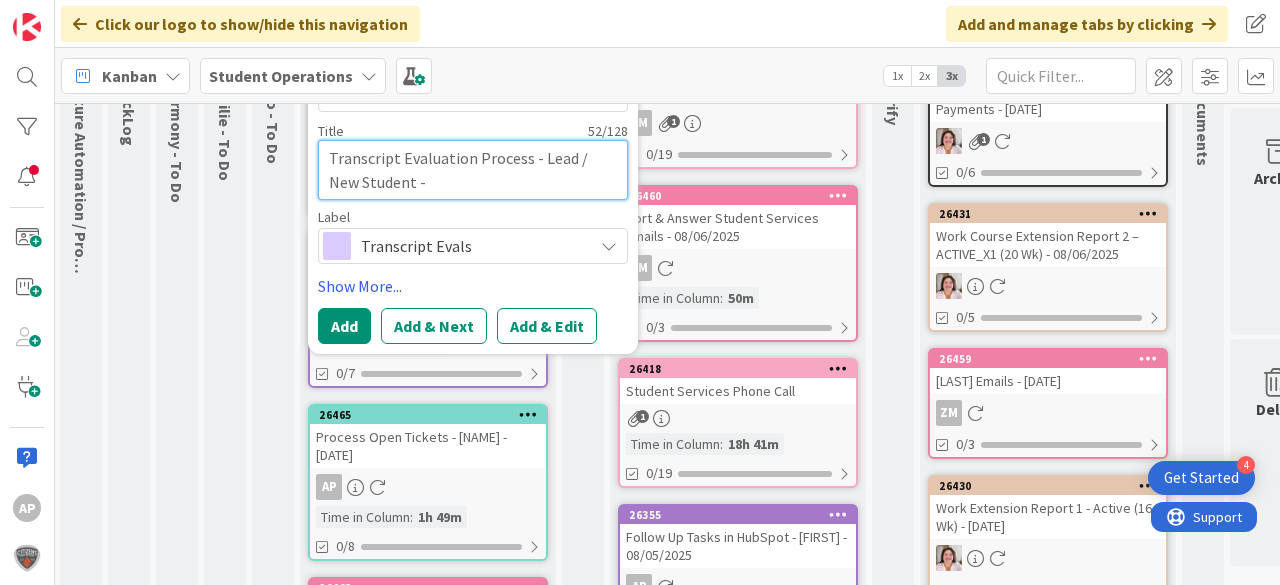 type on "x" 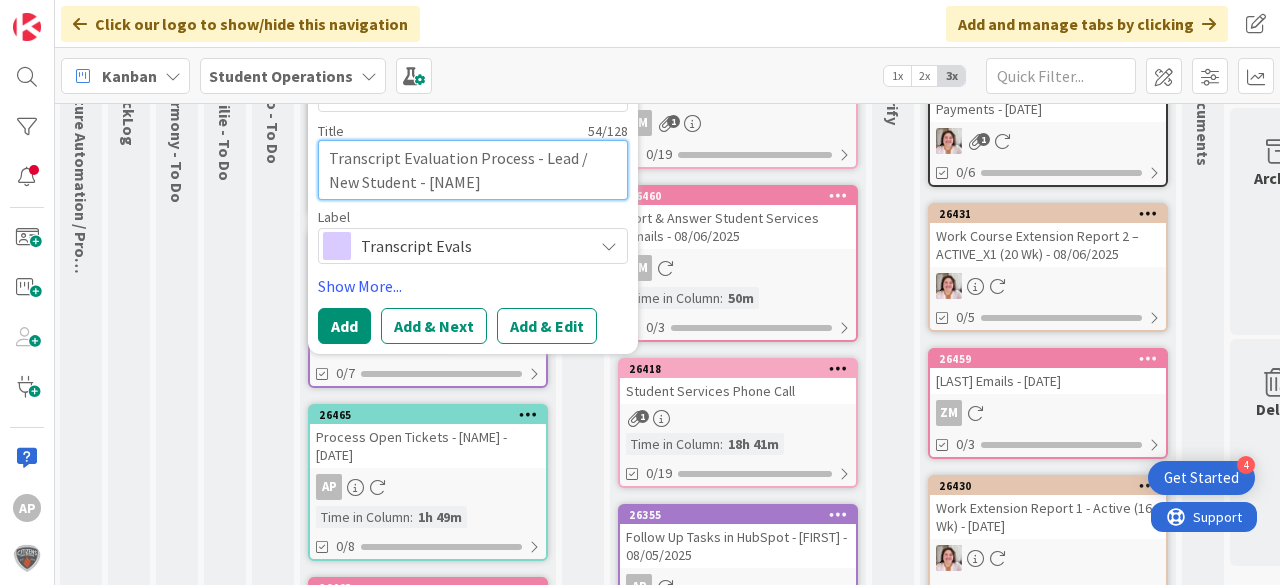 type on "x" 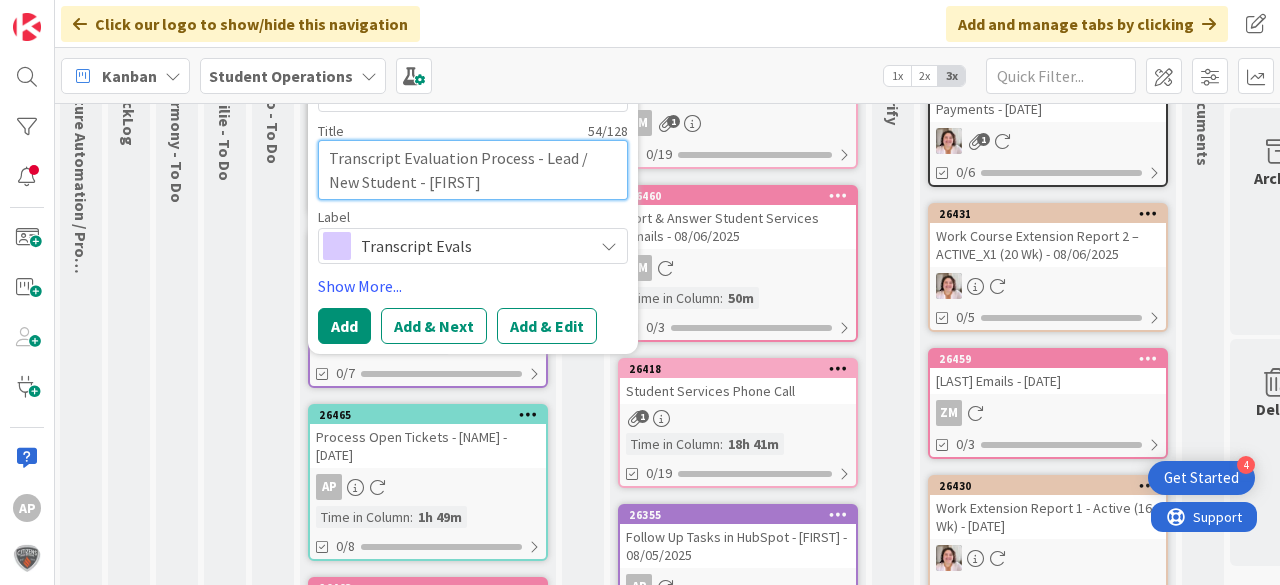 type on "x" 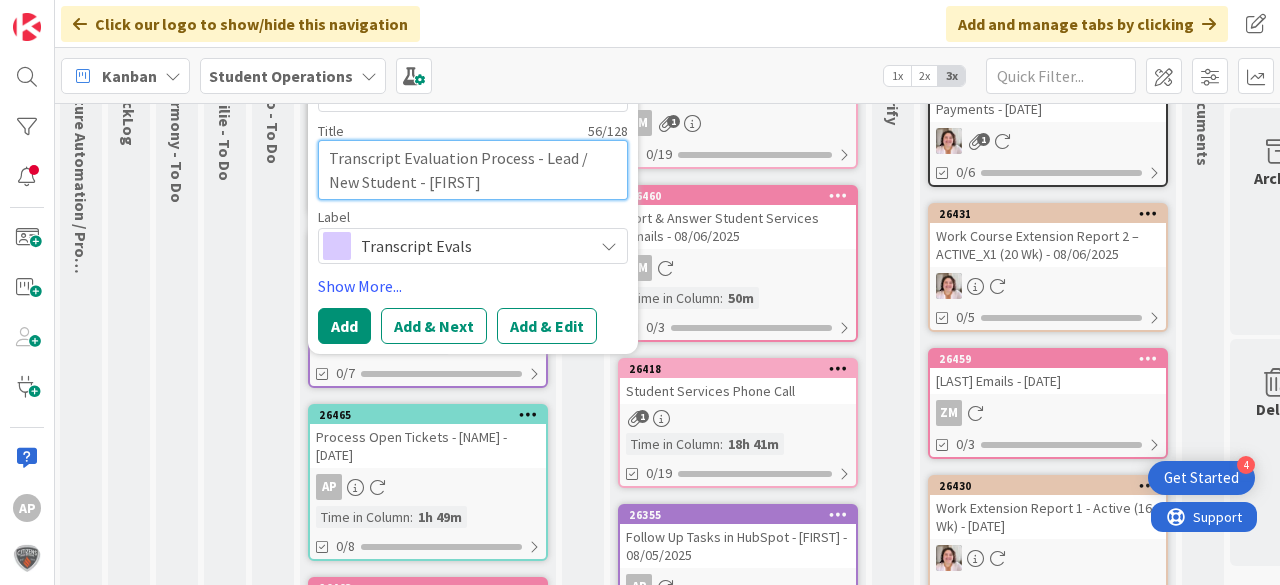 type on "x" 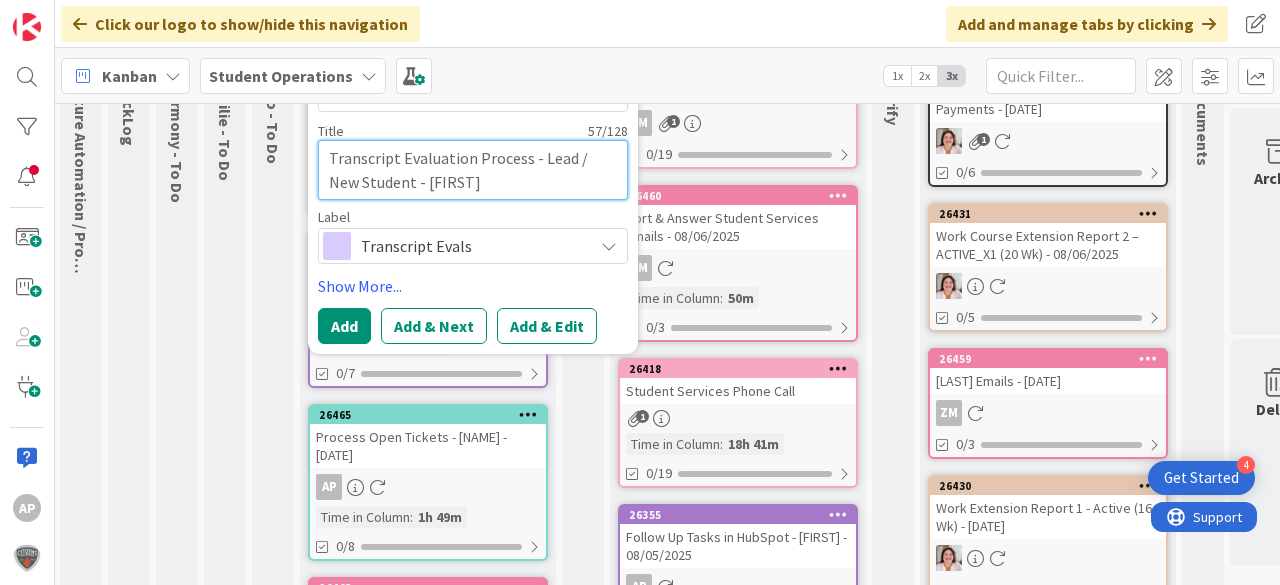 type on "x" 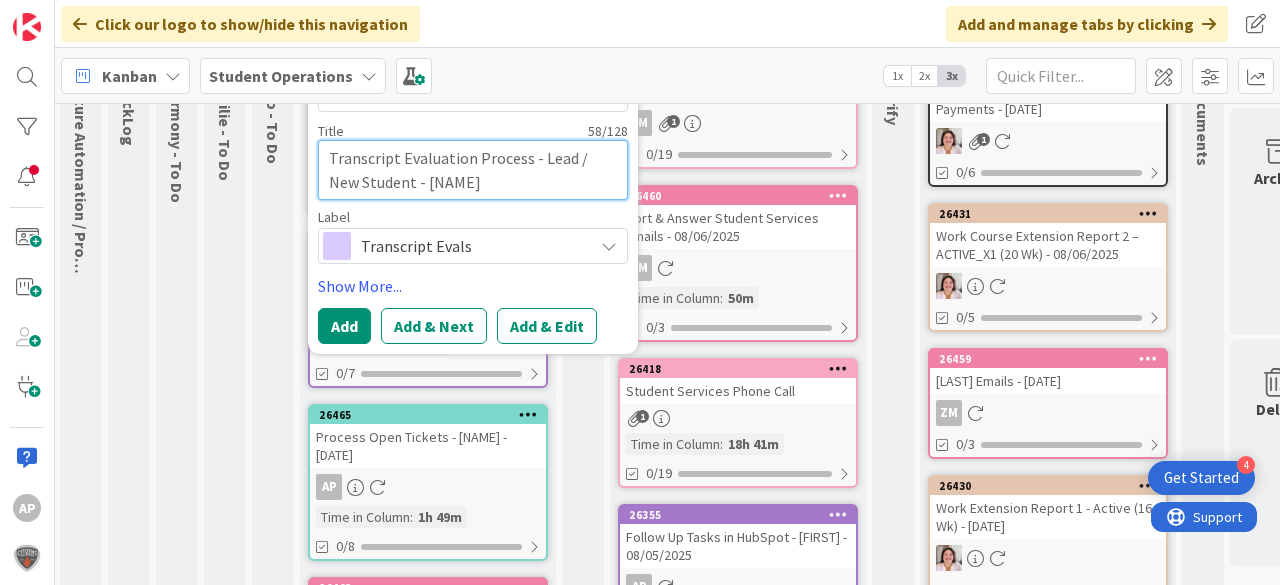 type on "x" 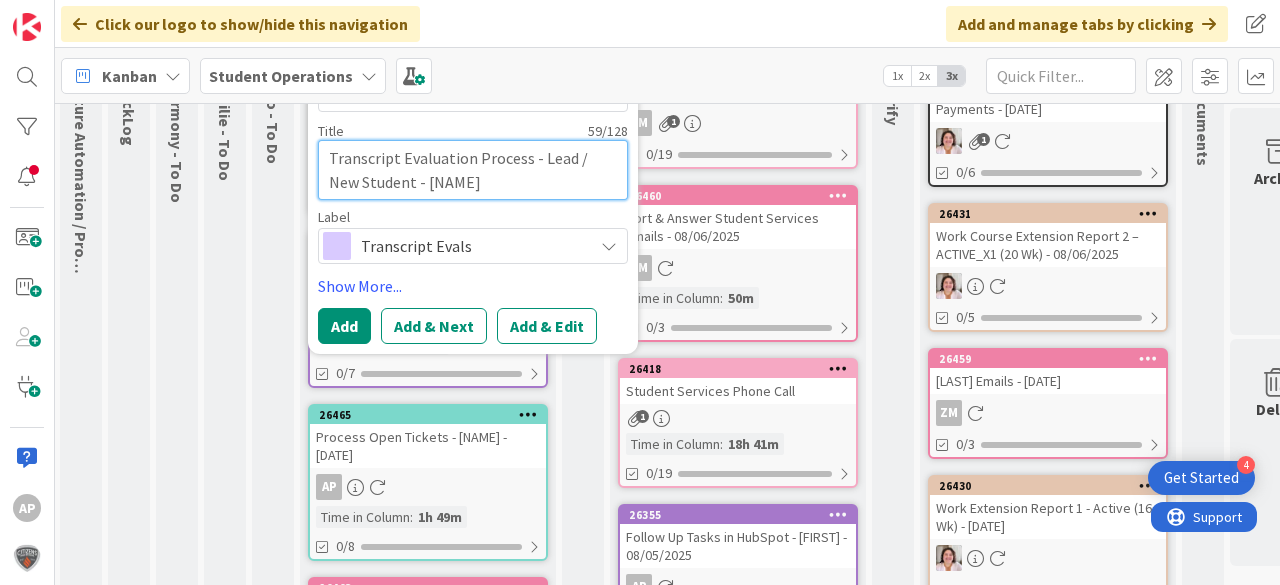 type on "x" 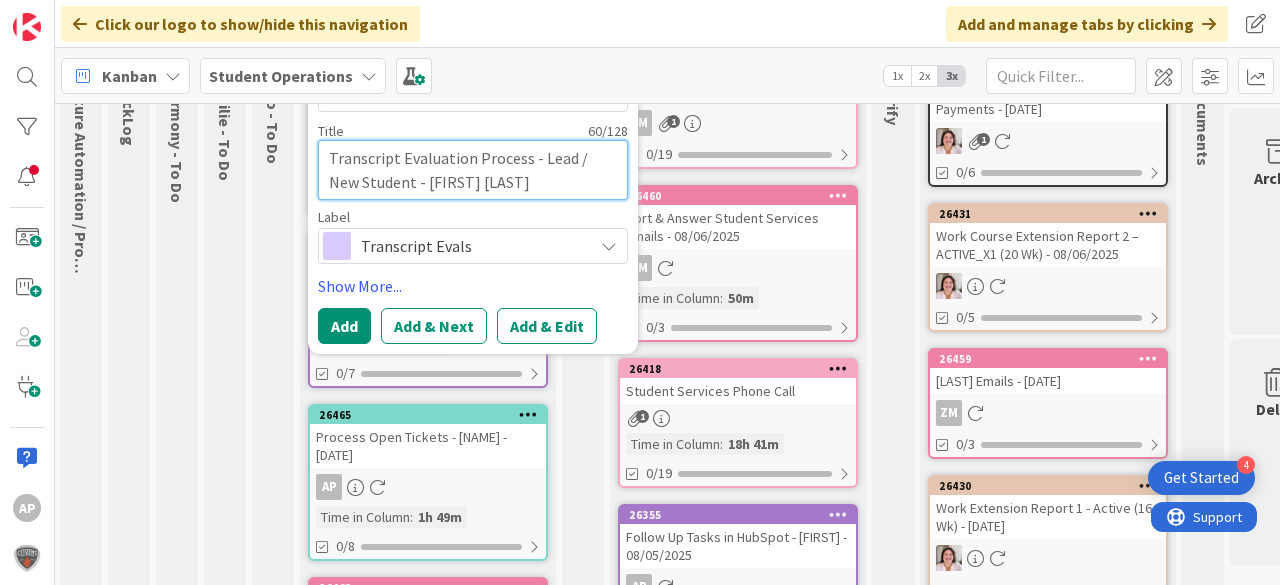 type on "x" 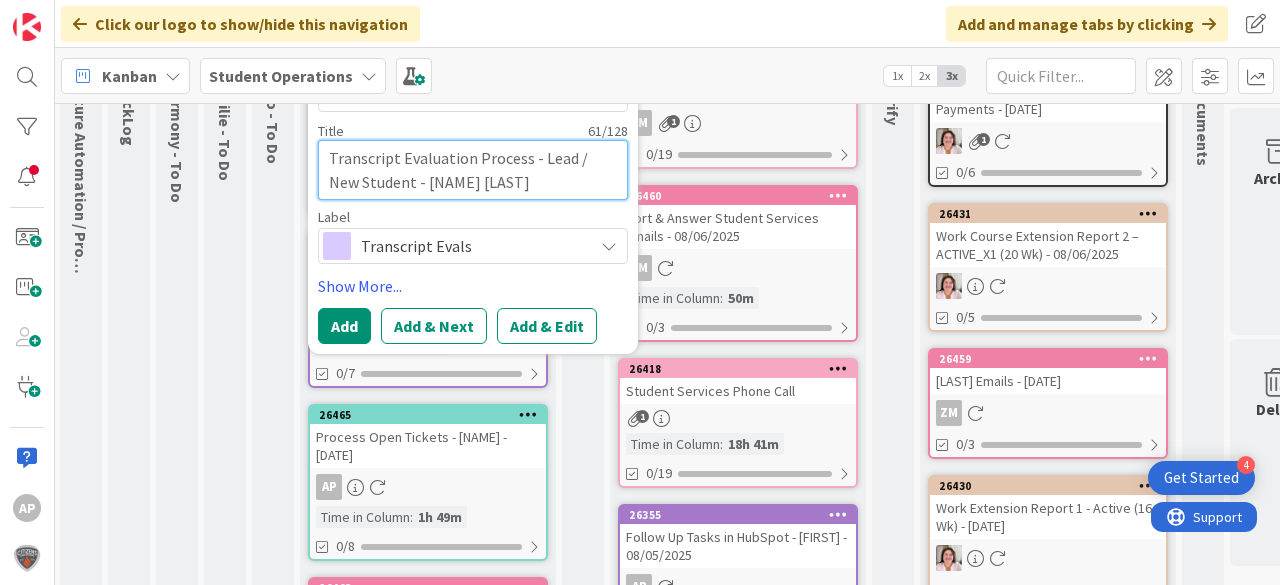 type on "x" 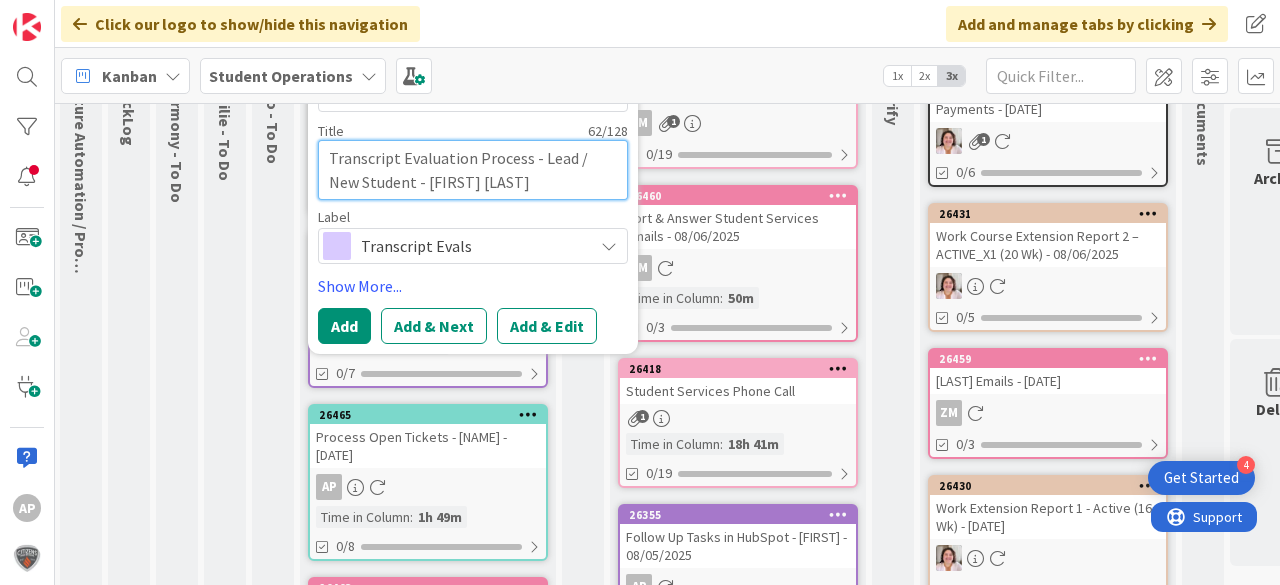 type on "x" 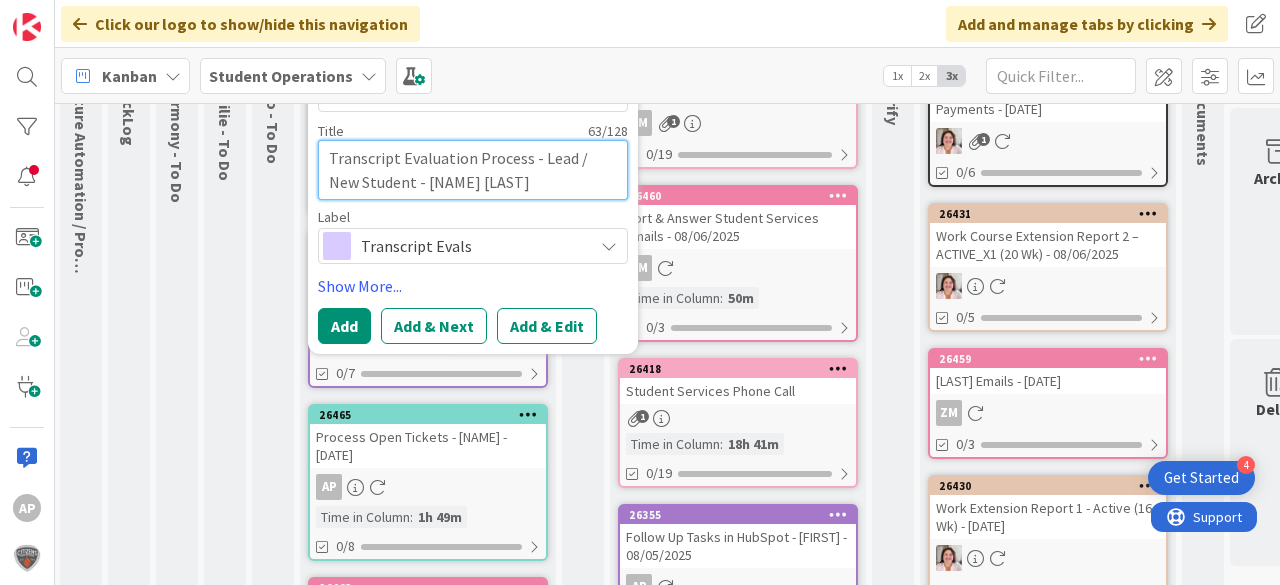 type on "x" 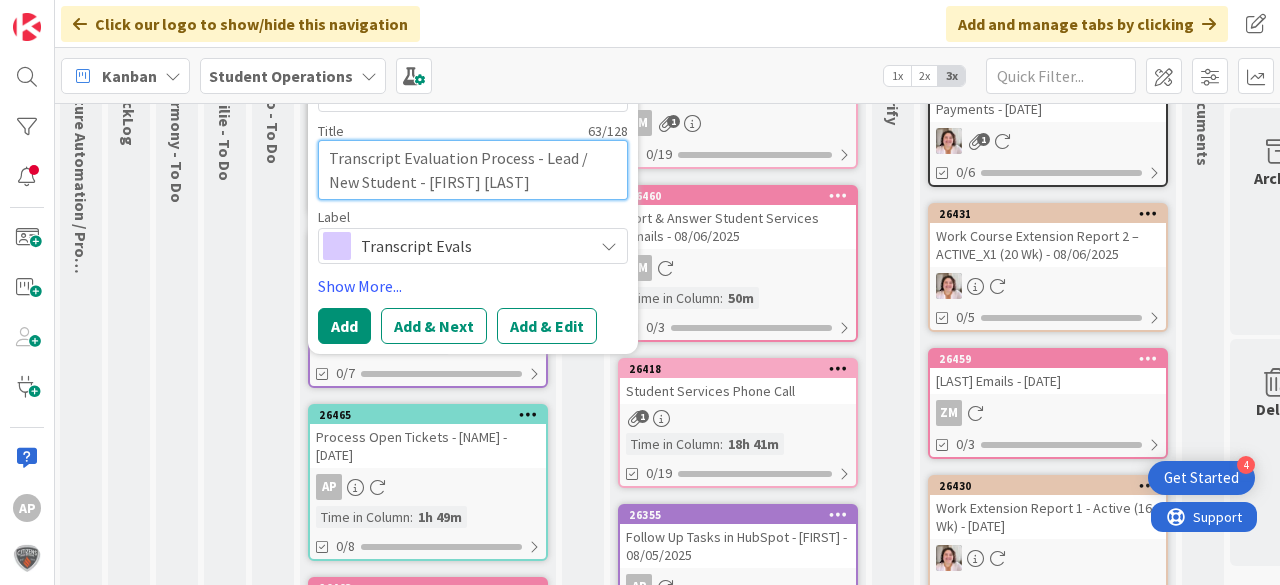 type on "x" 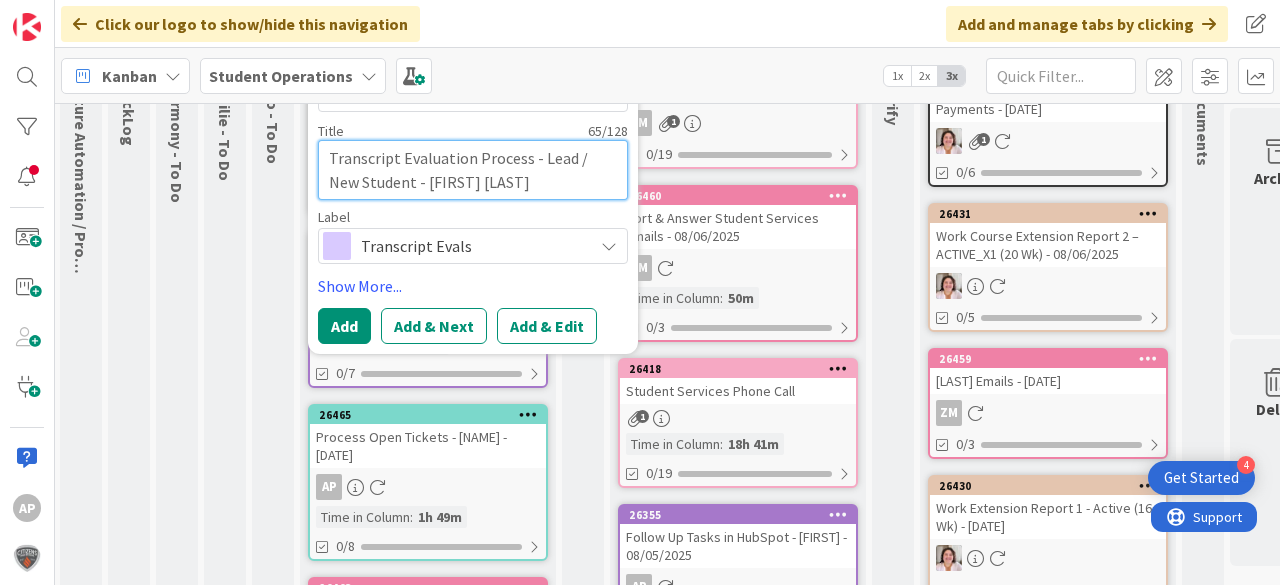 type on "x" 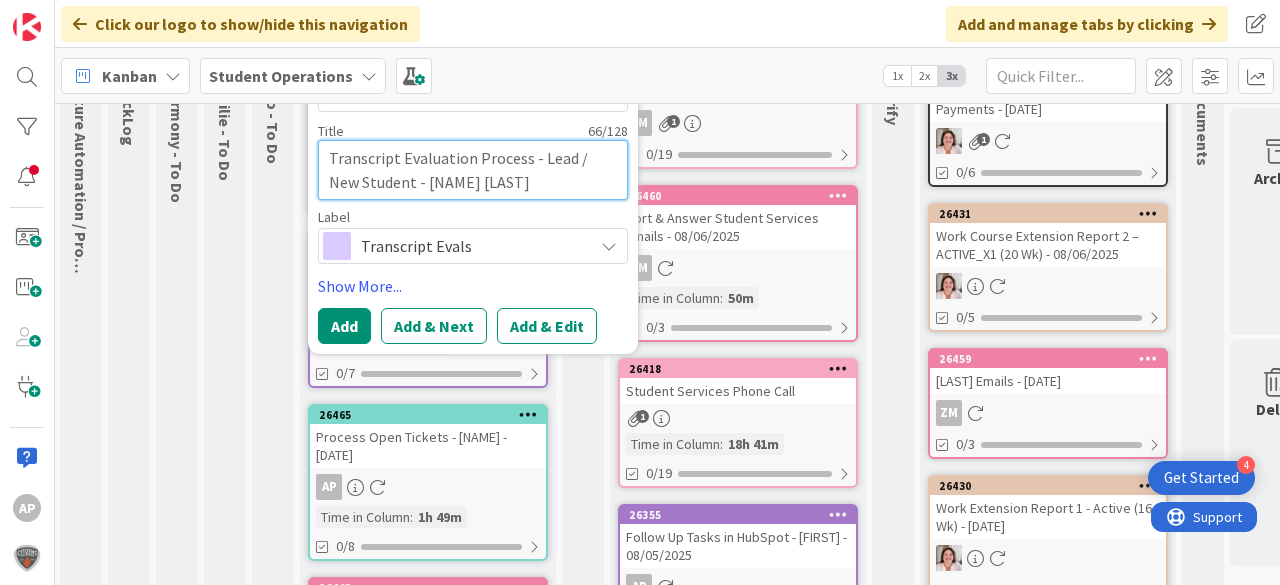 type on "x" 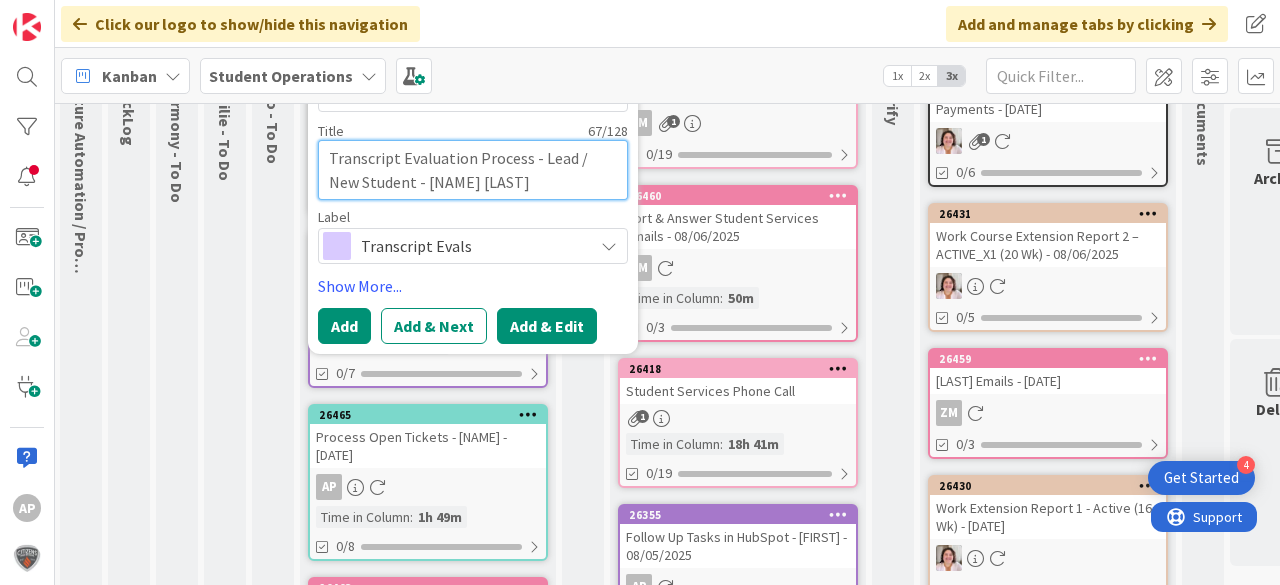type on "Transcript Evaluation Process - Lead / New Student - [NAME] [LAST]" 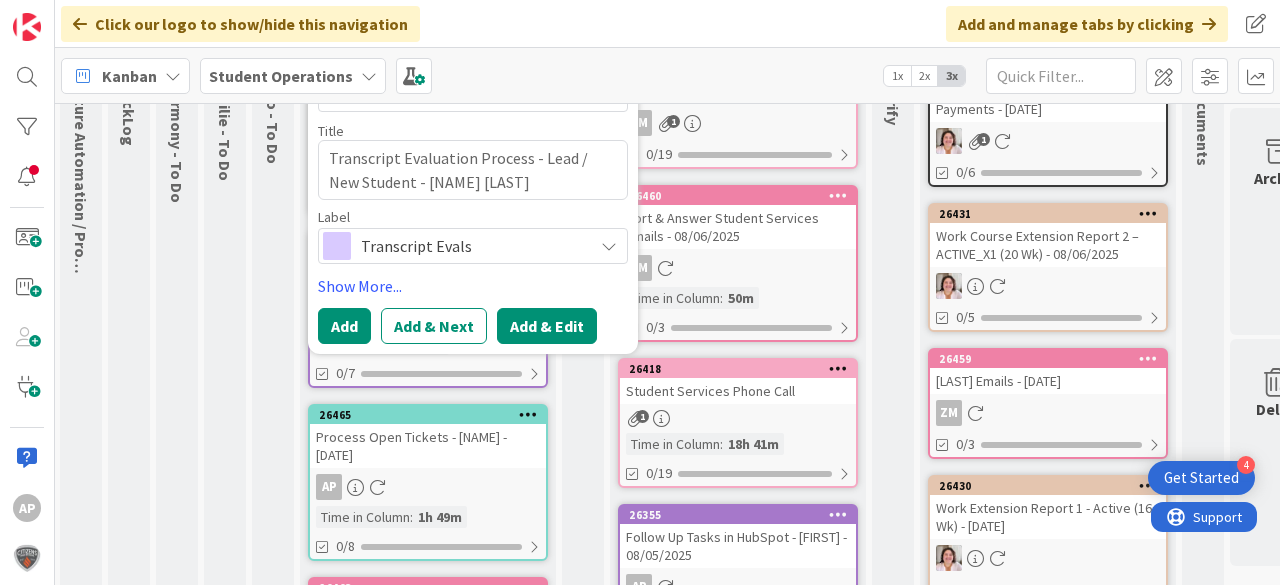 click on "Add & Edit" at bounding box center (547, 326) 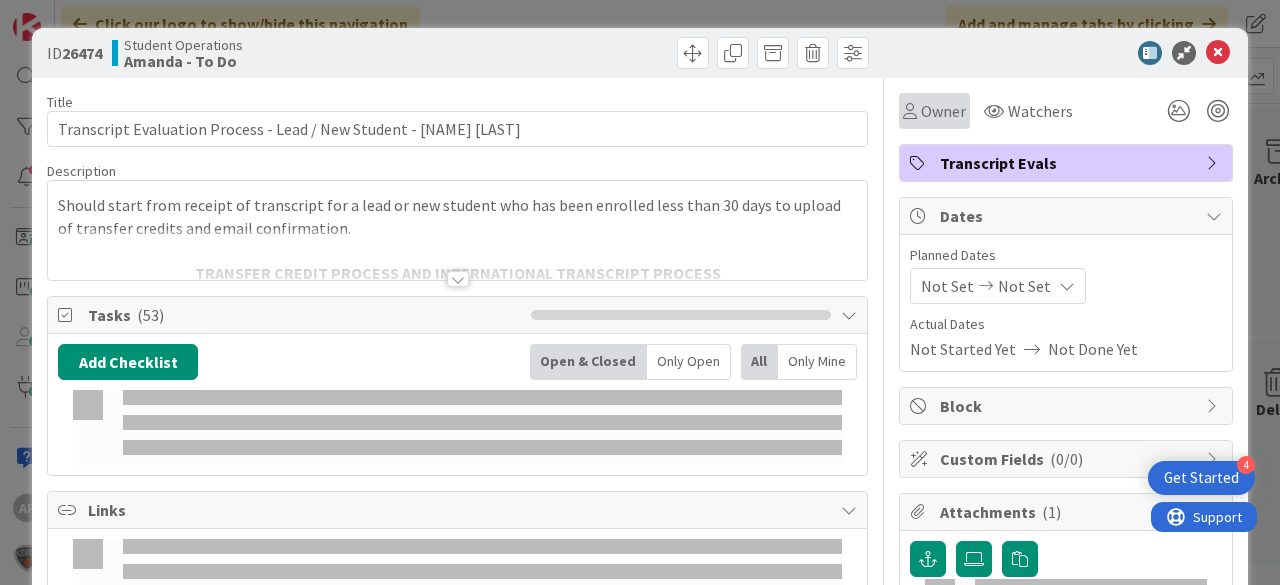 click on "Owner" at bounding box center [943, 111] 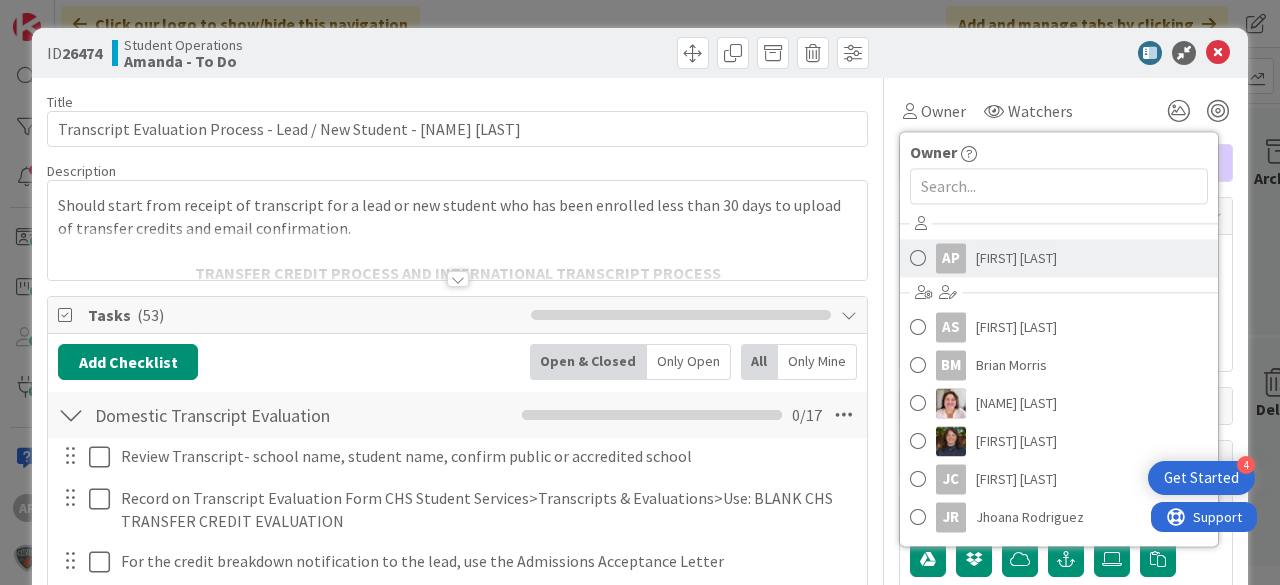 click on "[FIRST] [LAST]" at bounding box center [1016, 258] 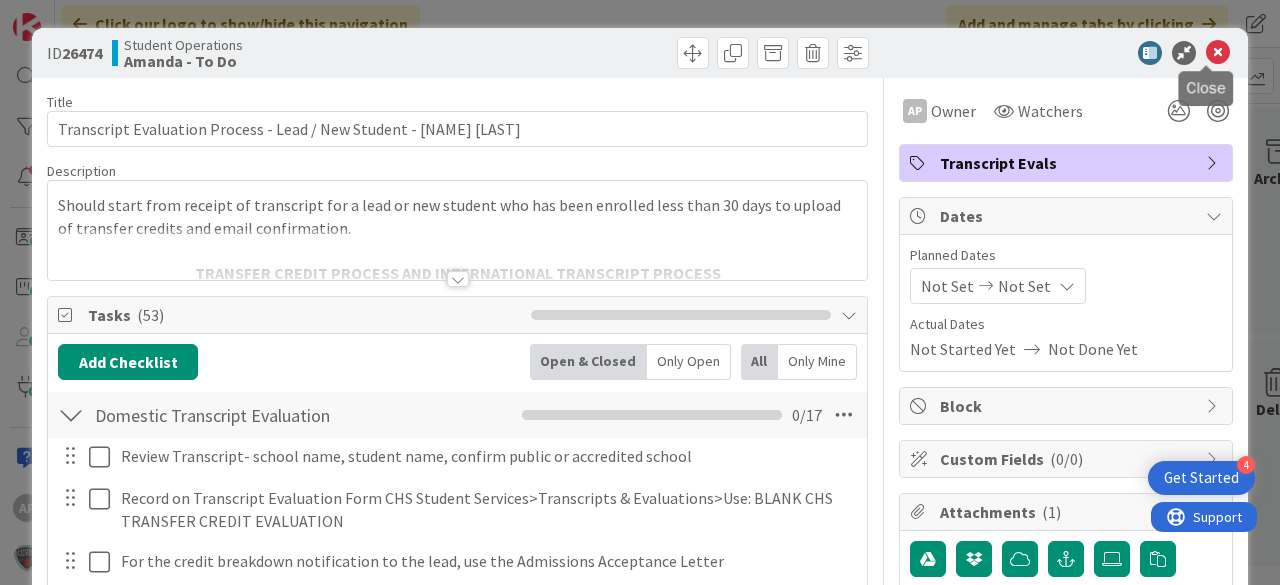 click at bounding box center (1218, 53) 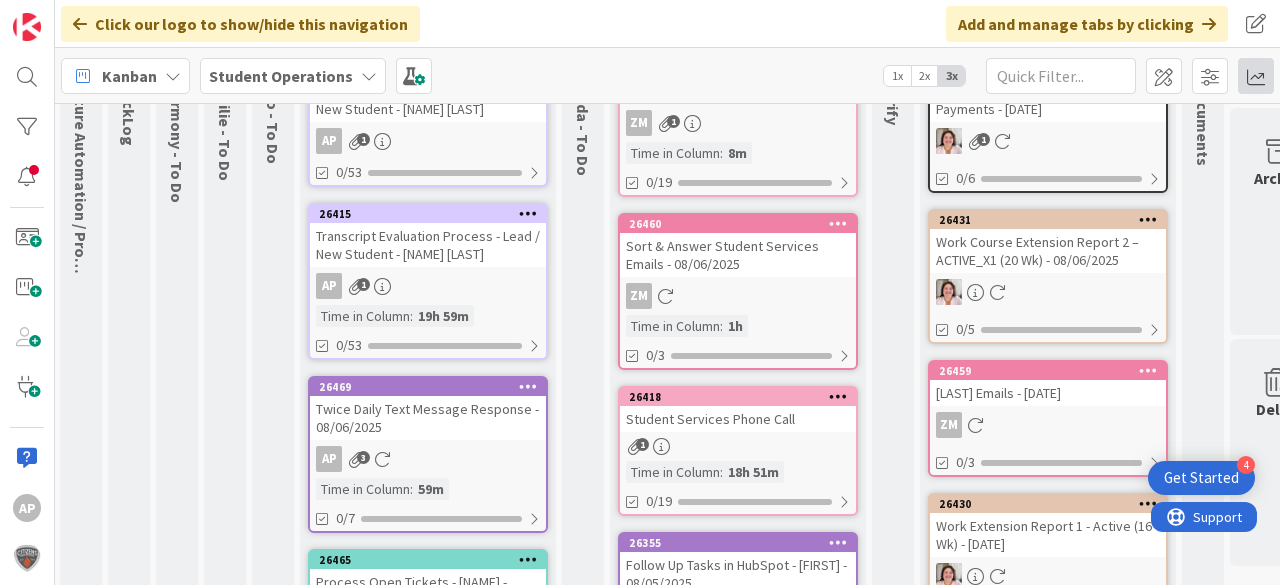 scroll, scrollTop: 0, scrollLeft: 0, axis: both 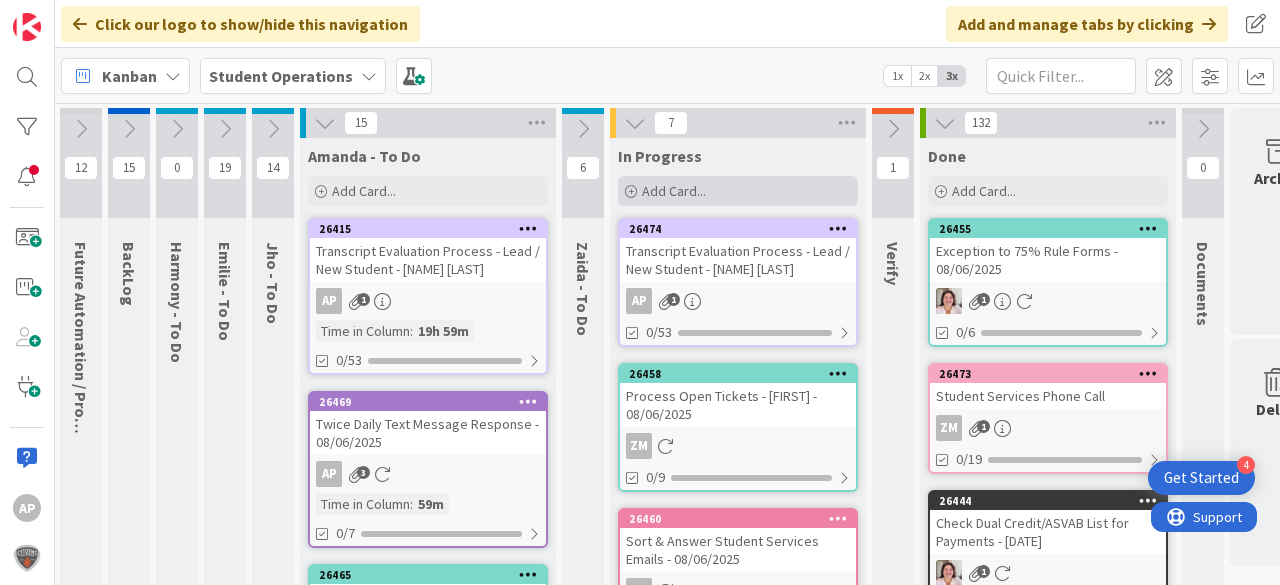 click on "Add Card..." at bounding box center [674, 191] 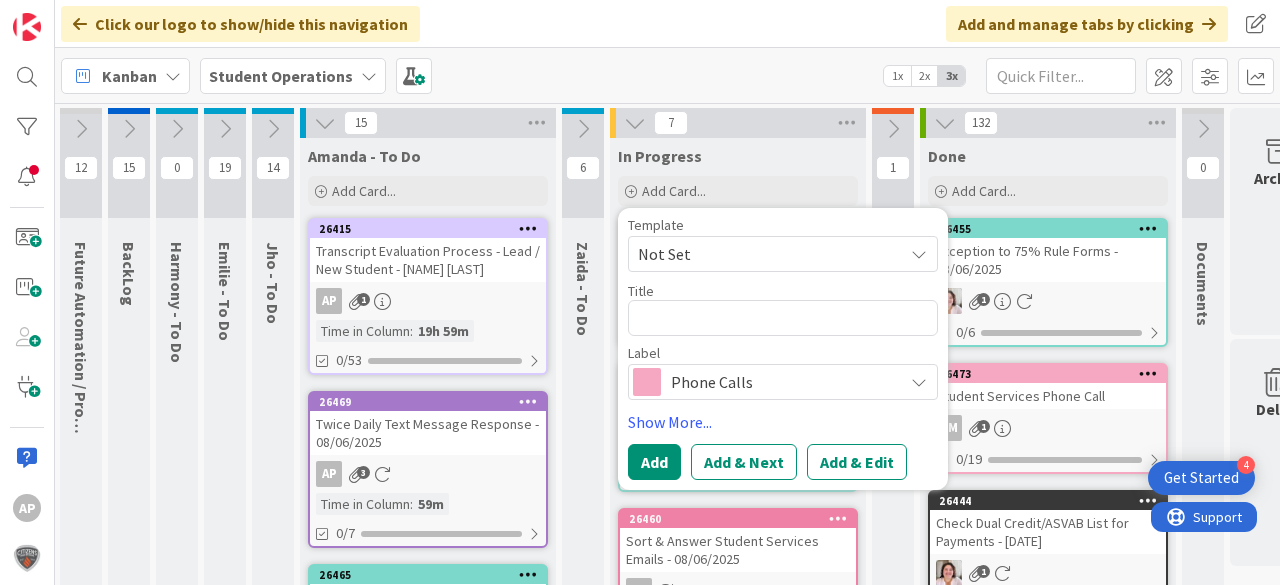 click on "Not Set" at bounding box center (763, 254) 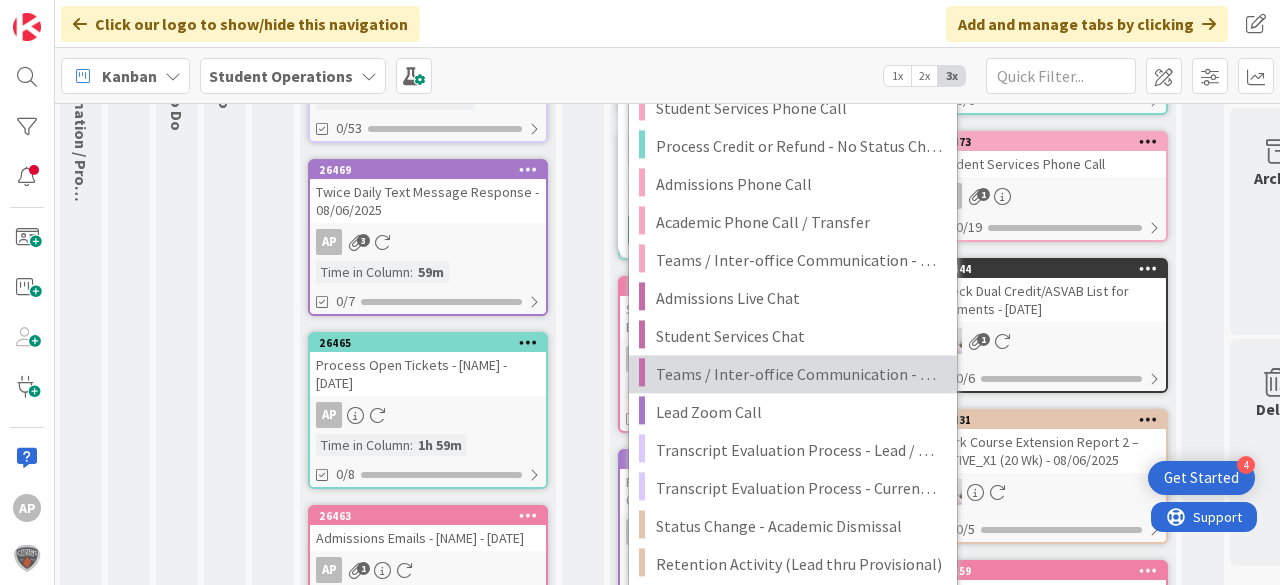 scroll, scrollTop: 240, scrollLeft: 2, axis: both 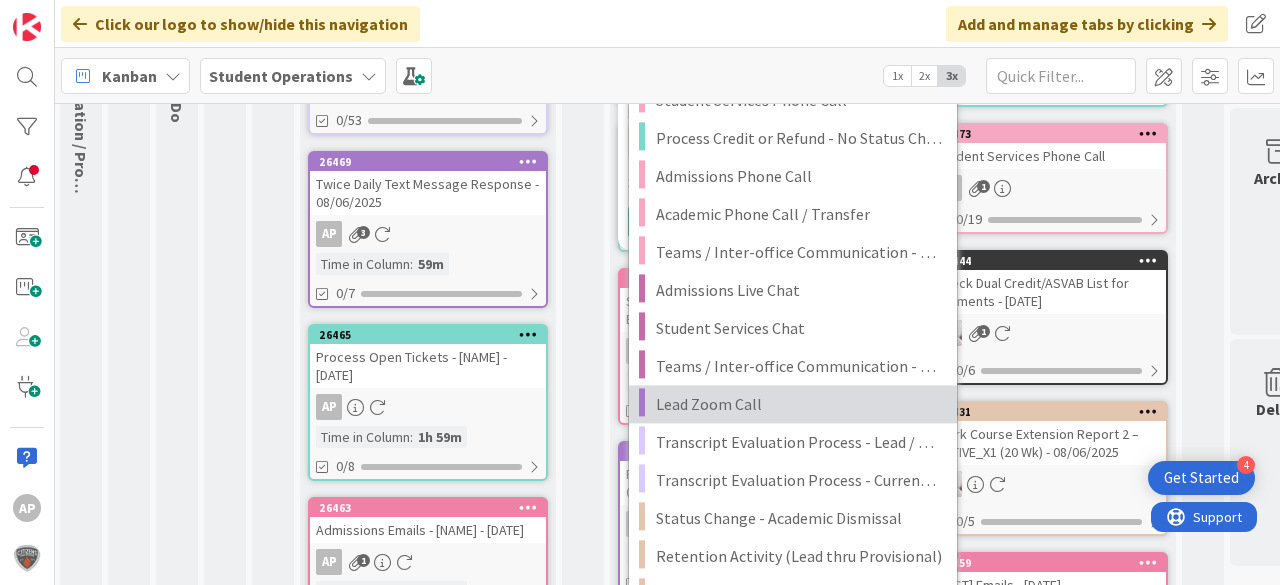 click on "Lead Zoom Call" at bounding box center [799, 404] 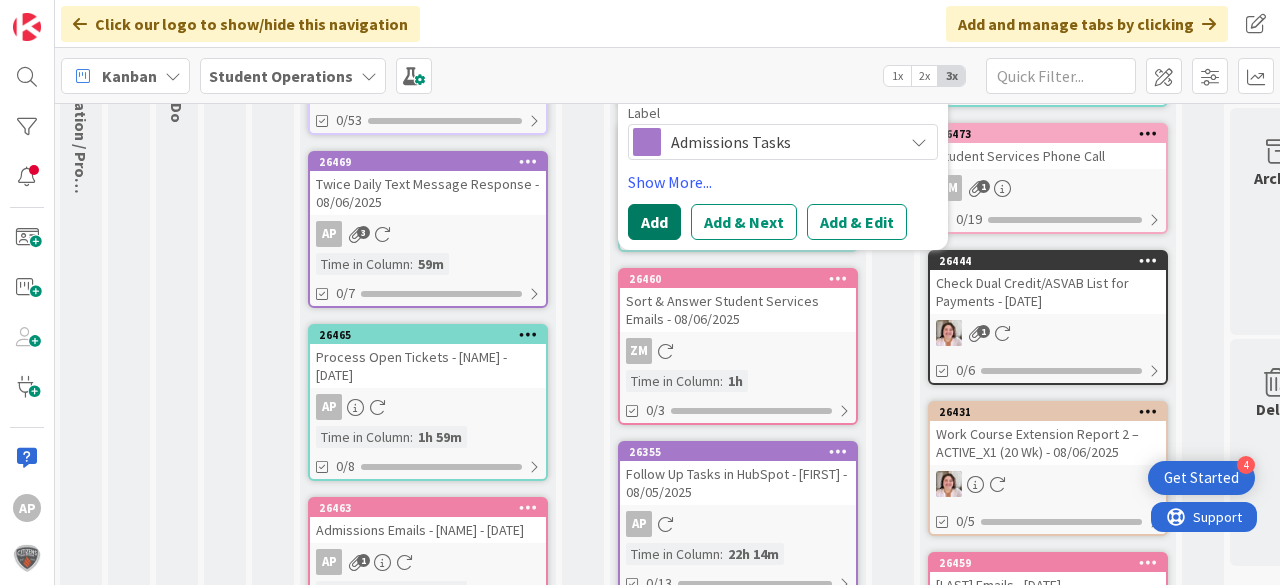 click on "Add" at bounding box center (654, 222) 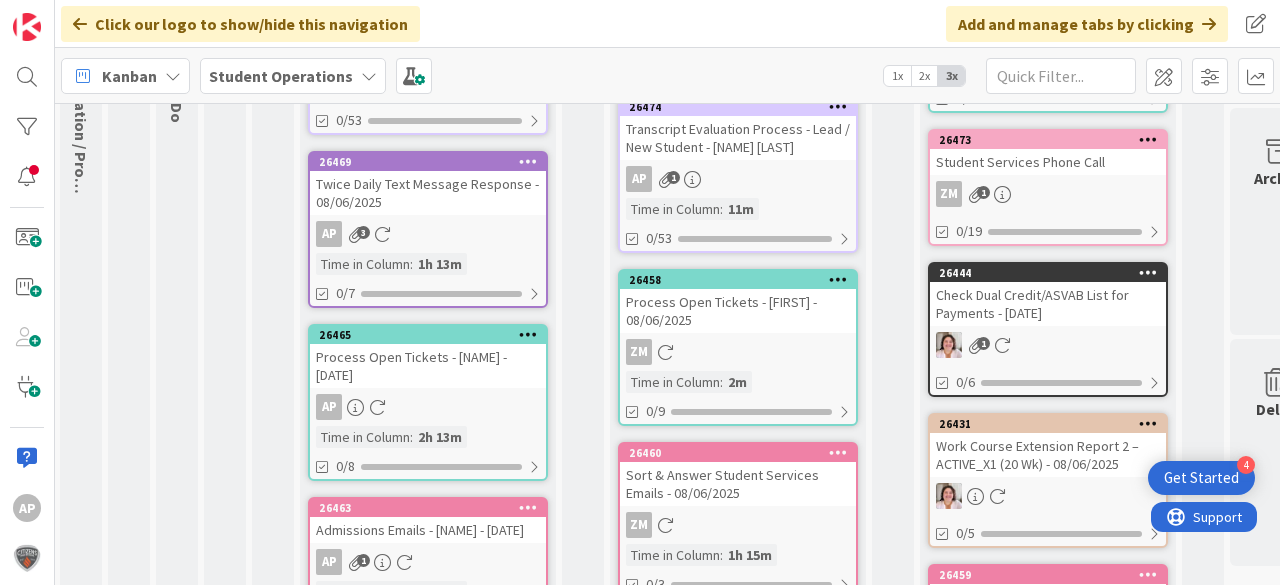 scroll, scrollTop: 0, scrollLeft: 2, axis: horizontal 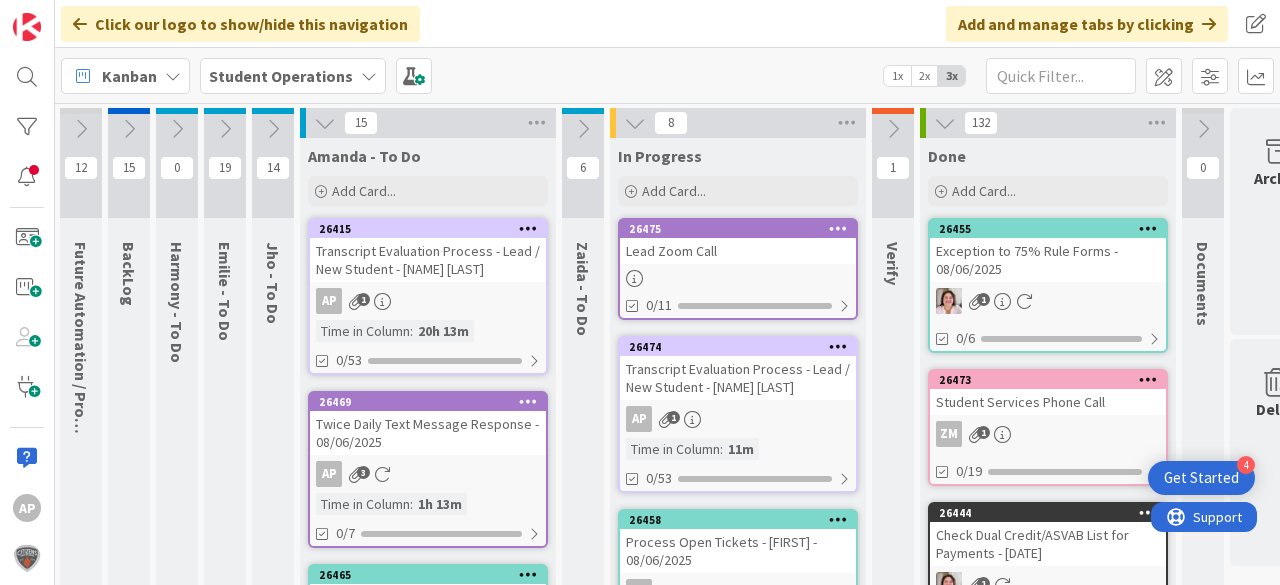 click on "Lead Zoom Call" at bounding box center (738, 251) 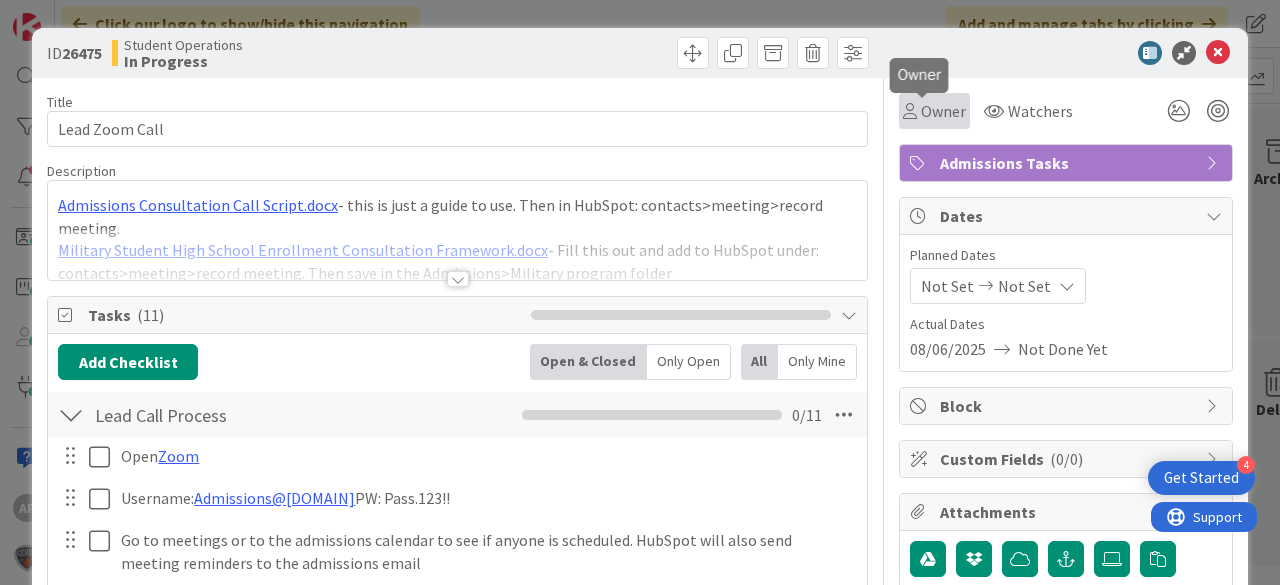 click on "Owner" at bounding box center [943, 111] 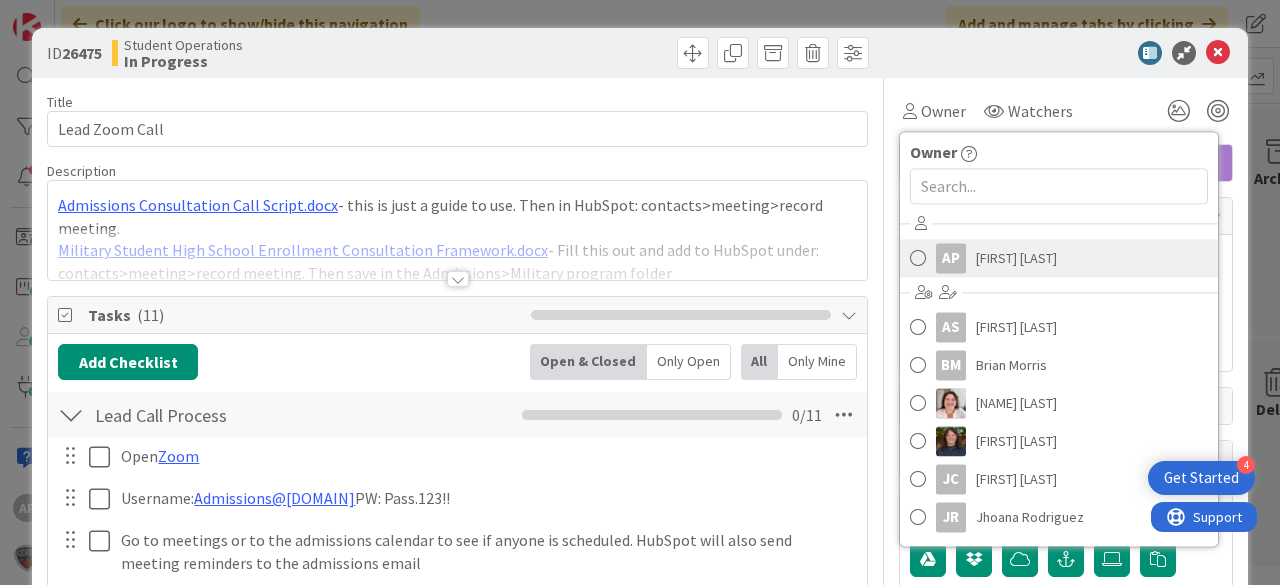 scroll, scrollTop: 0, scrollLeft: 0, axis: both 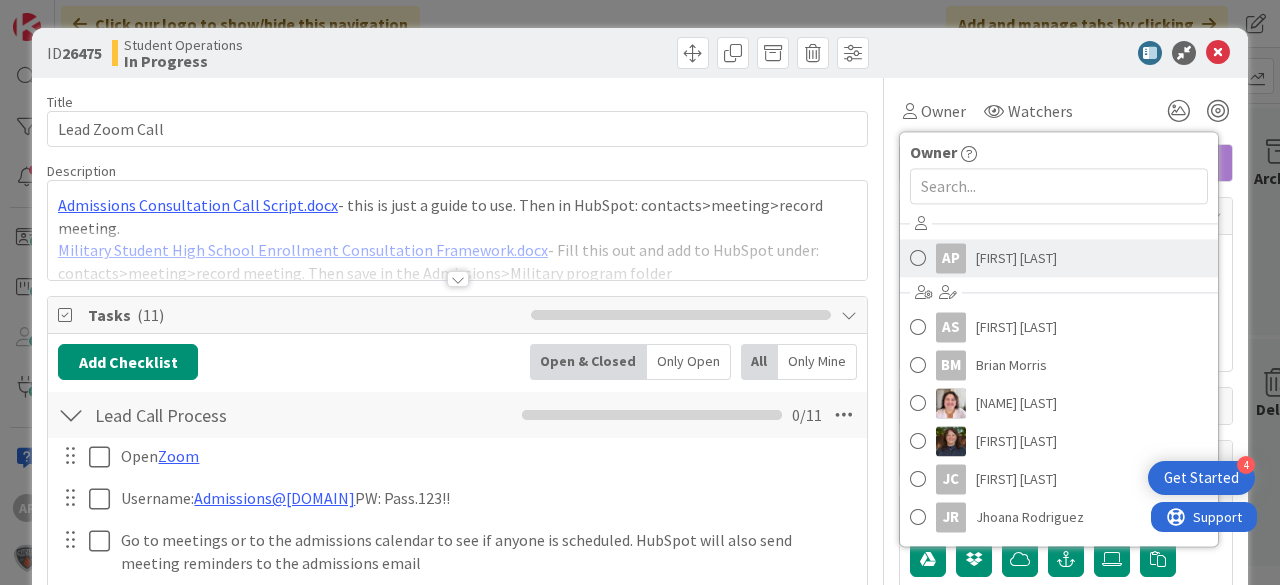 click on "[FIRST] [LAST]" at bounding box center [1016, 258] 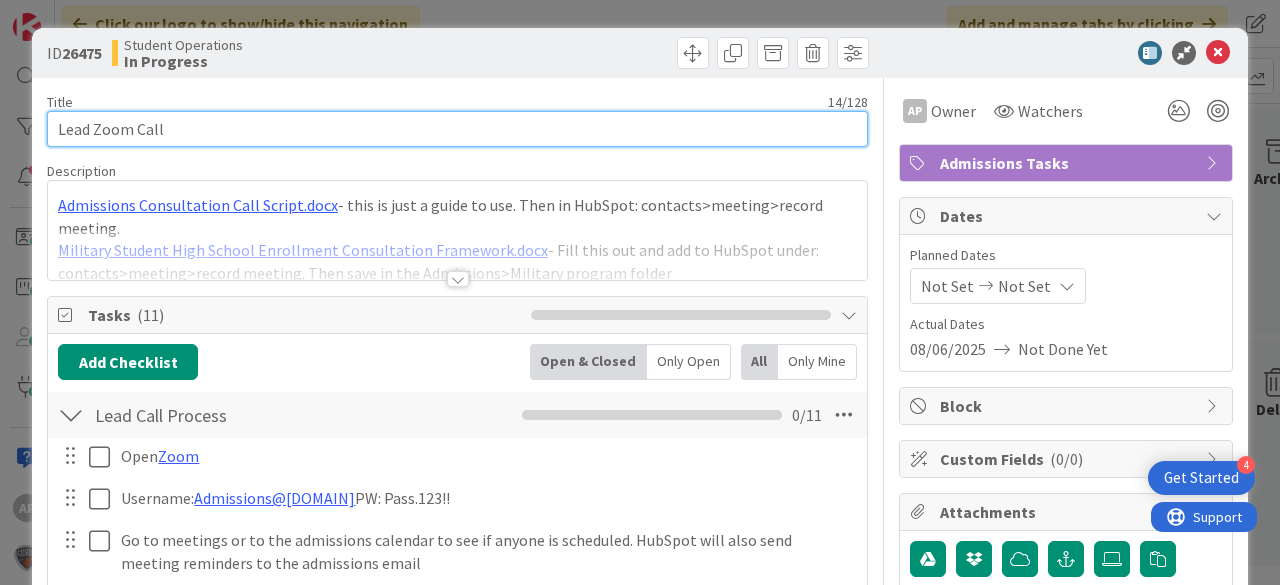 click on "Lead Zoom Call" at bounding box center [457, 129] 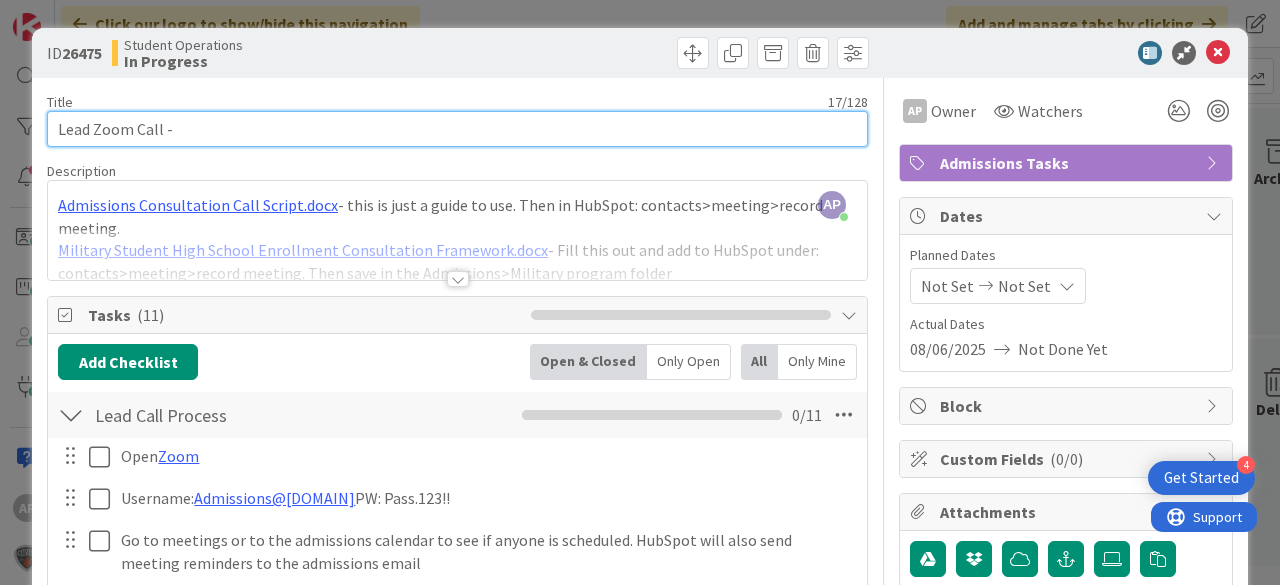 type on "Lead Zoom Call -" 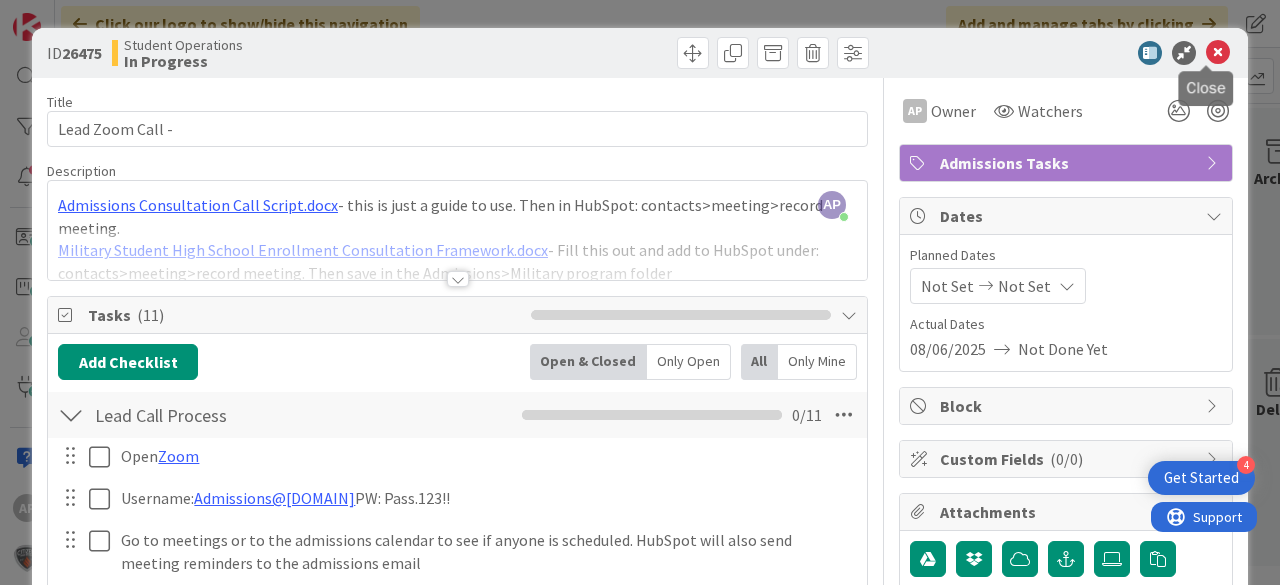 click at bounding box center (1218, 53) 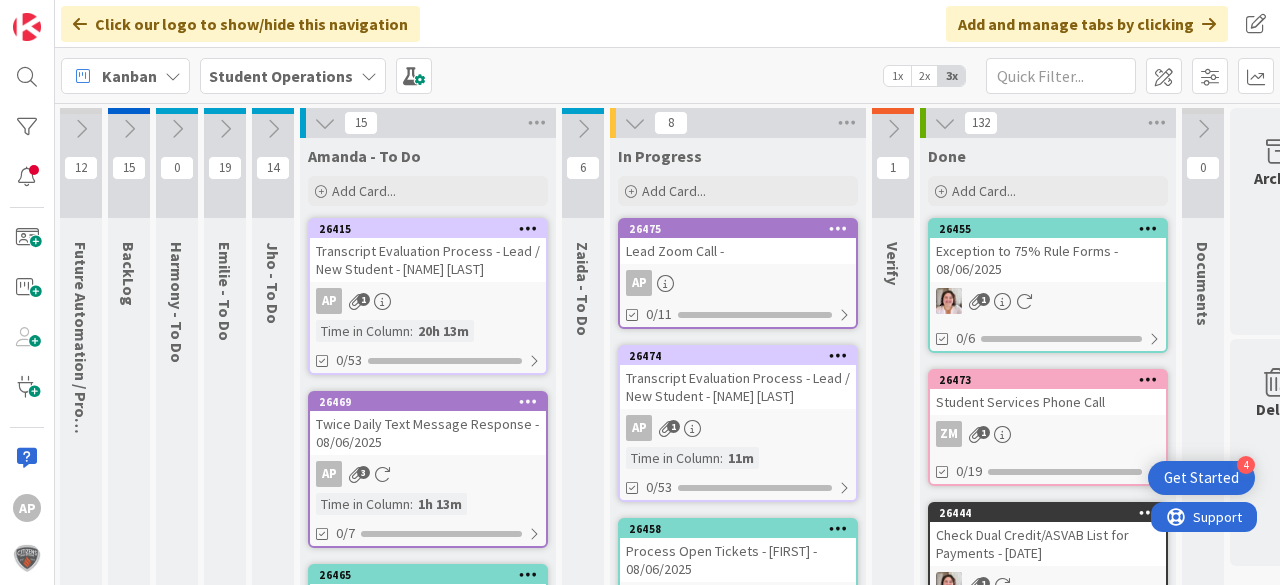 scroll, scrollTop: 0, scrollLeft: 0, axis: both 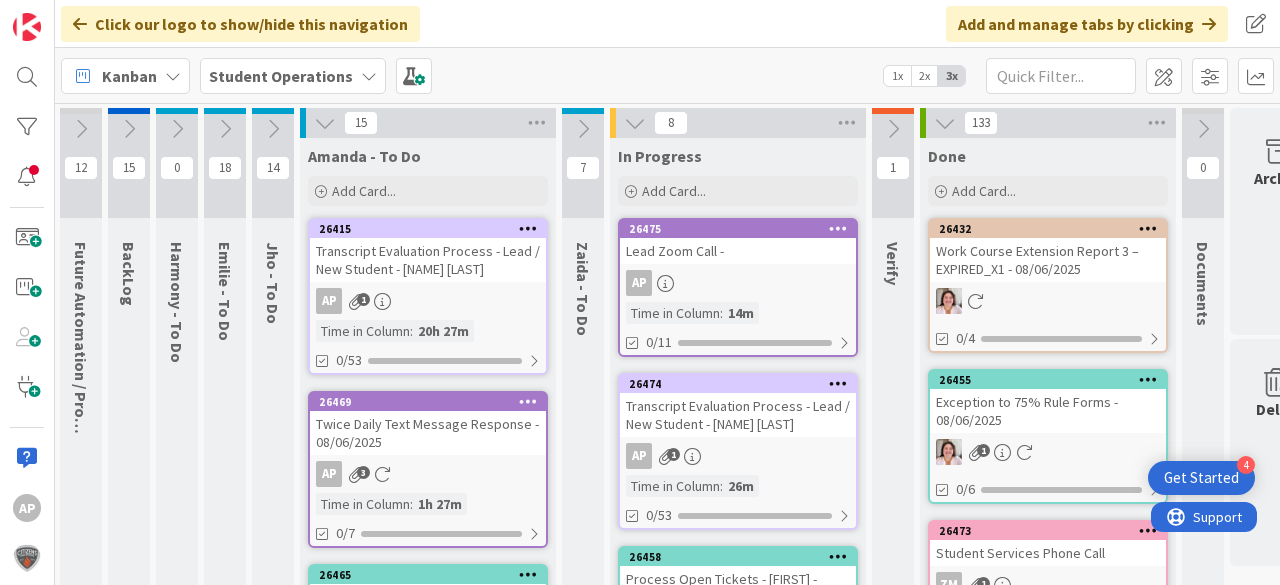 click on "AP" at bounding box center [738, 283] 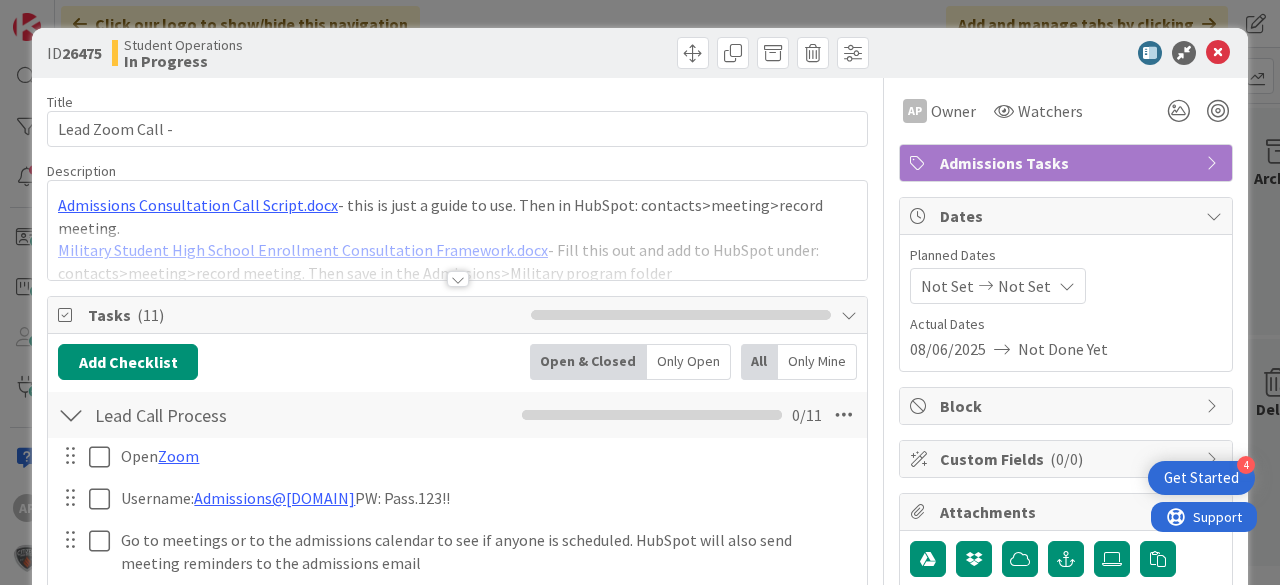 scroll, scrollTop: 0, scrollLeft: 0, axis: both 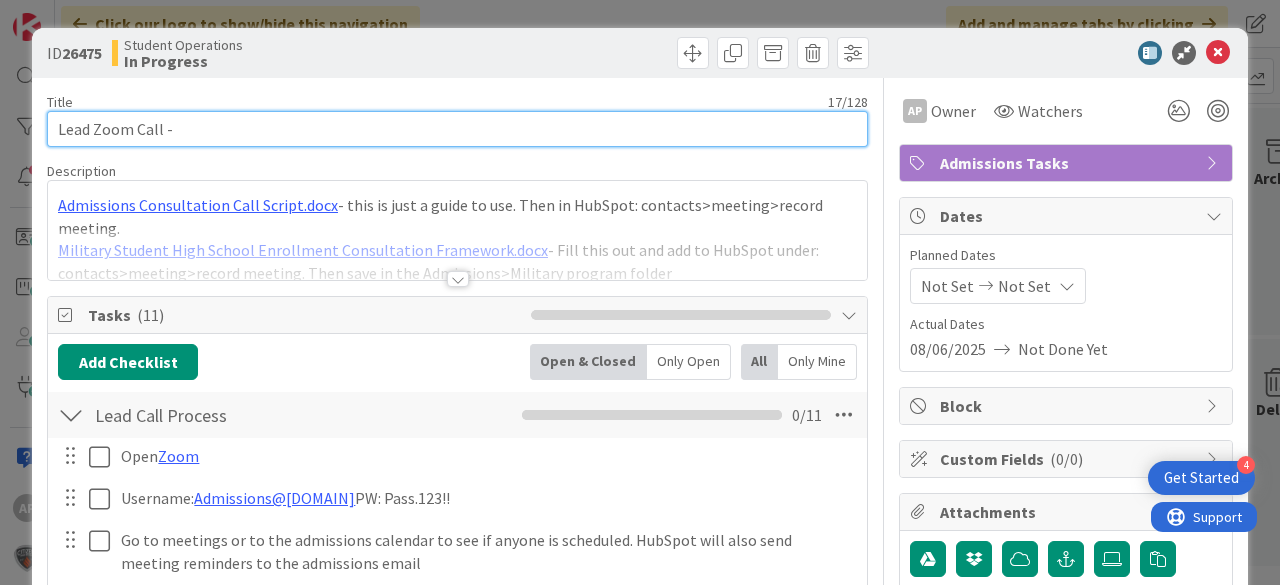 click on "Lead Zoom Call -" at bounding box center (457, 129) 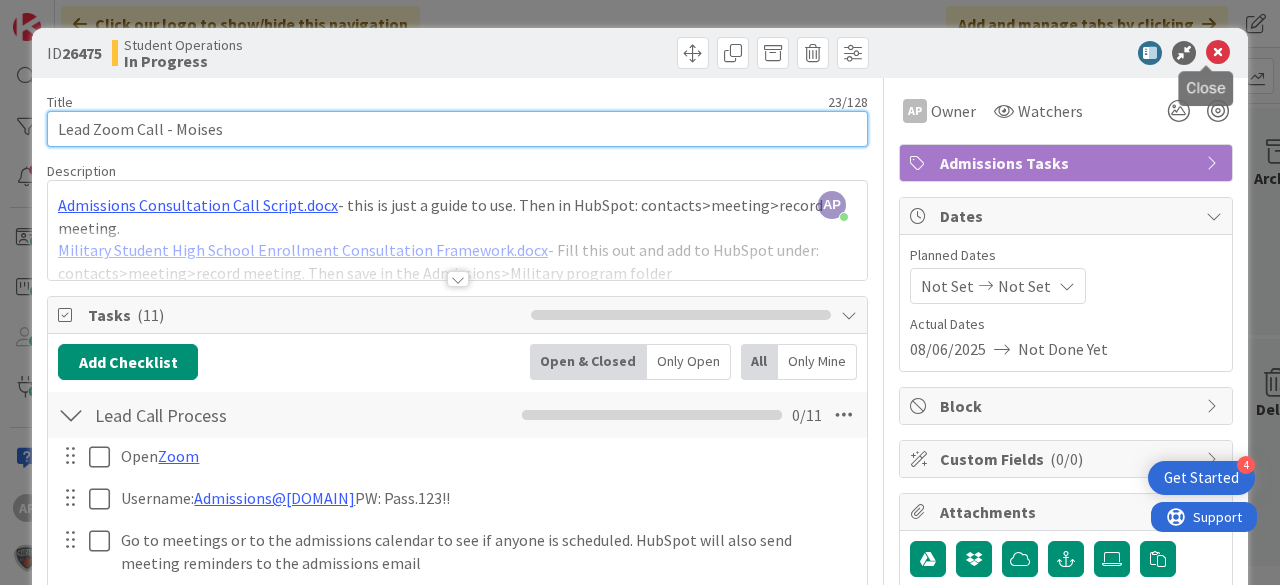 type on "Lead Zoom Call - Moises" 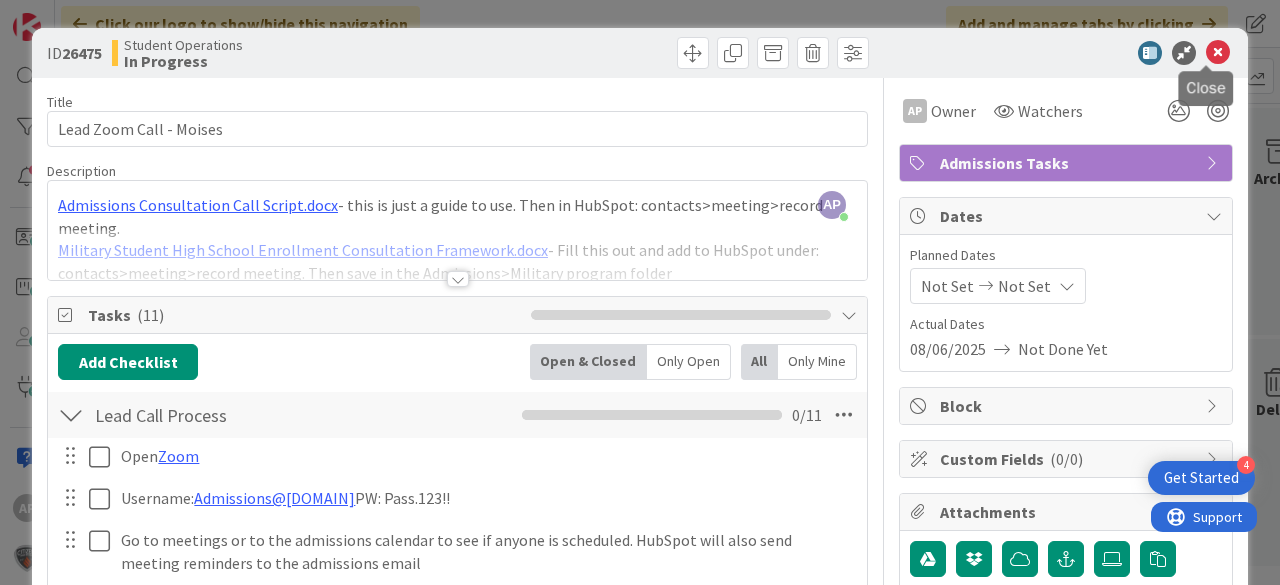 click at bounding box center [1218, 53] 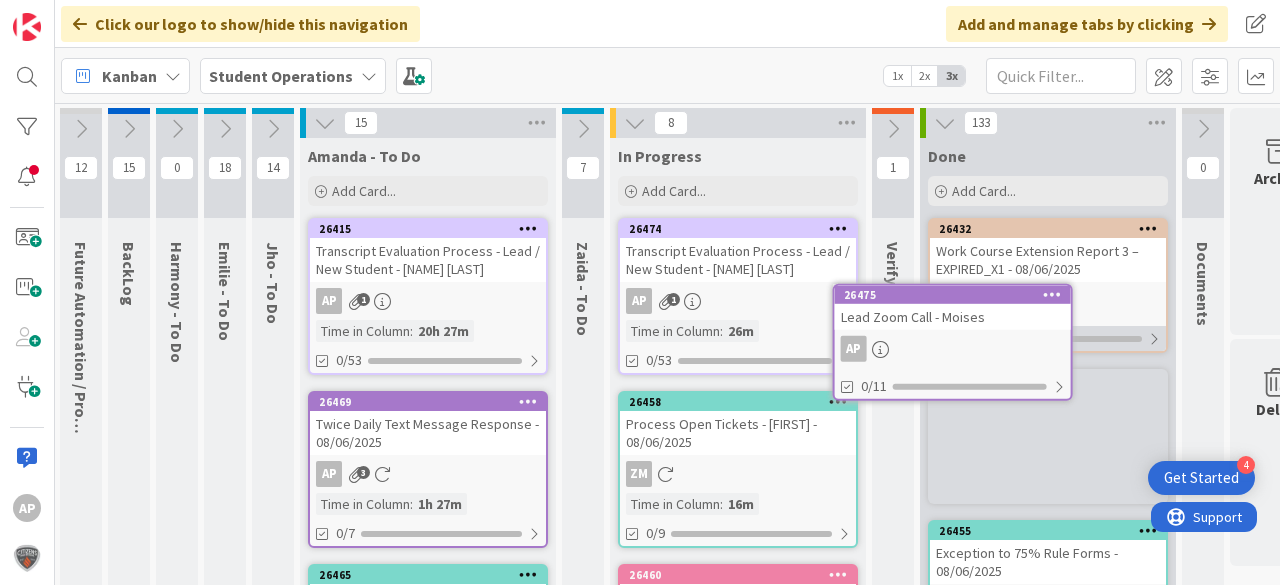 scroll, scrollTop: 0, scrollLeft: 10, axis: horizontal 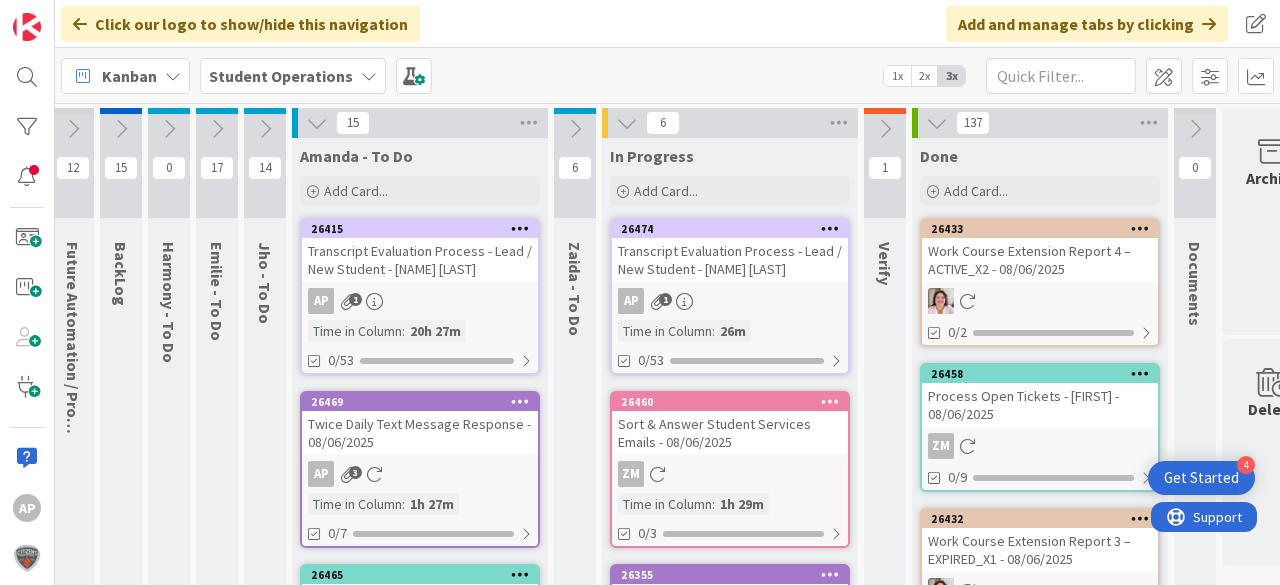 click on "AP [NAME]" at bounding box center [730, 301] 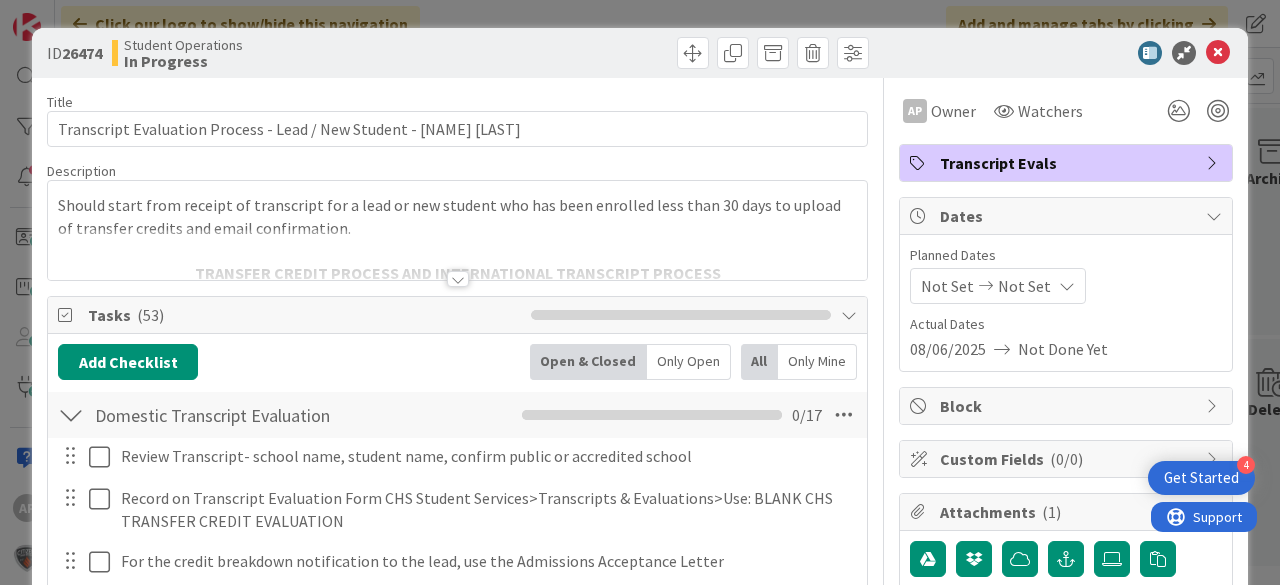 scroll, scrollTop: 400, scrollLeft: 0, axis: vertical 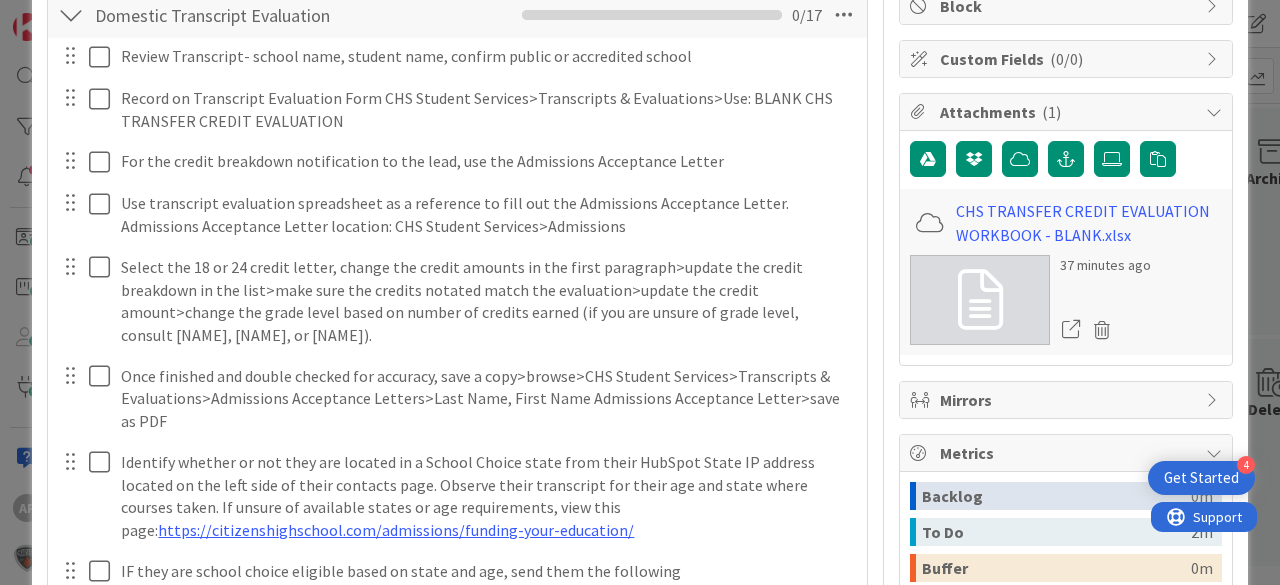 click at bounding box center (71, 15) 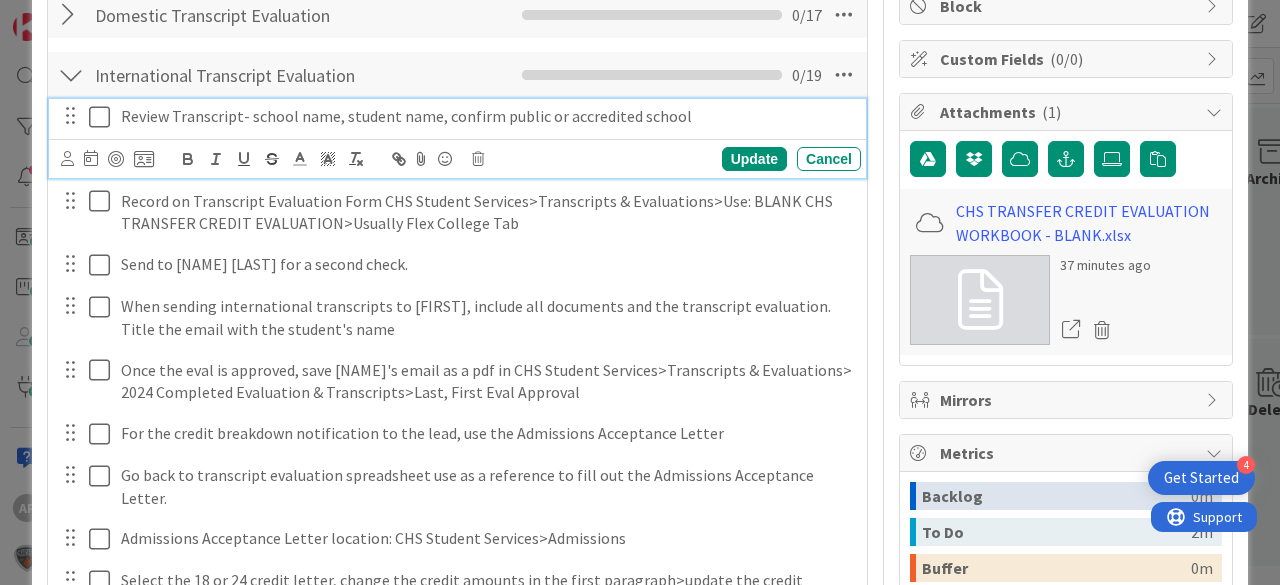 click at bounding box center [104, 117] 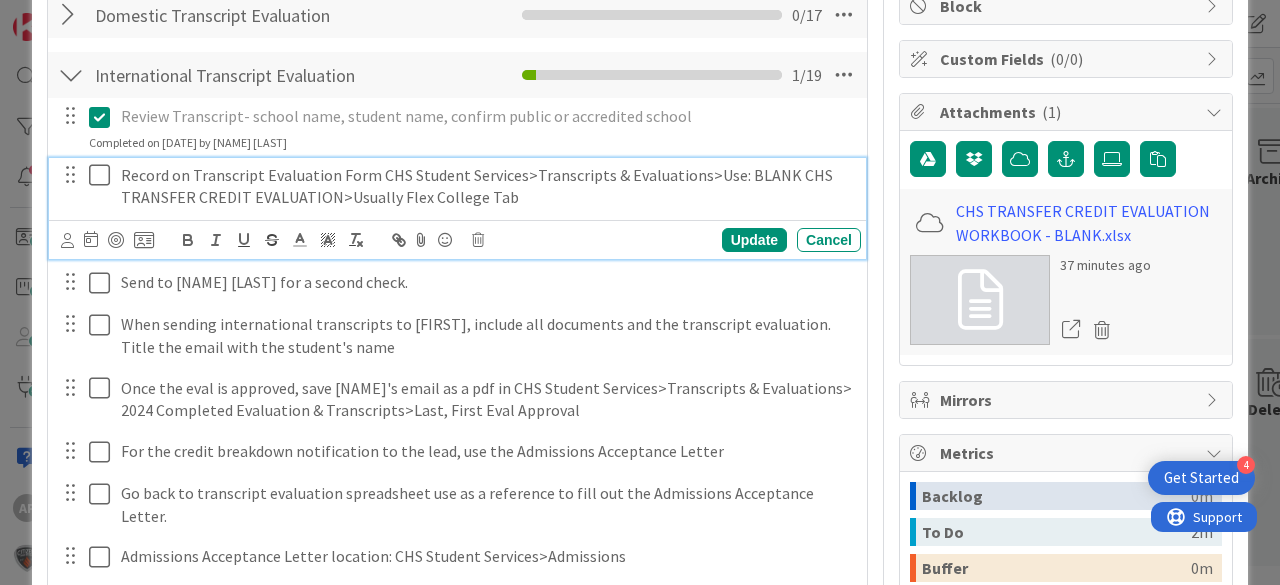 click at bounding box center (104, 175) 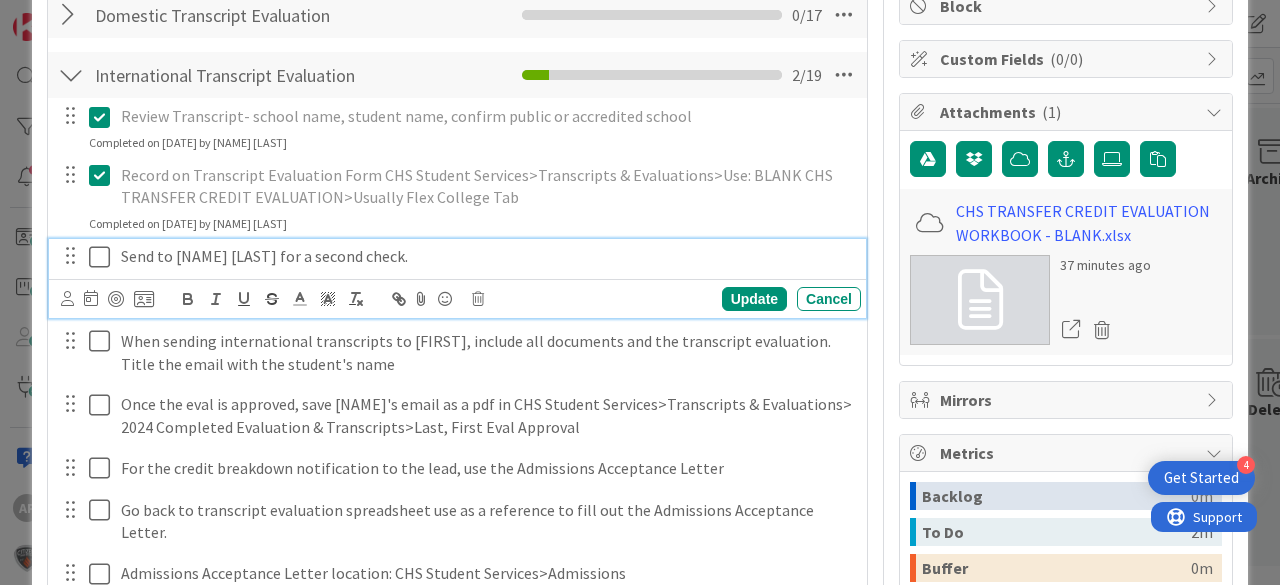 click at bounding box center (104, 257) 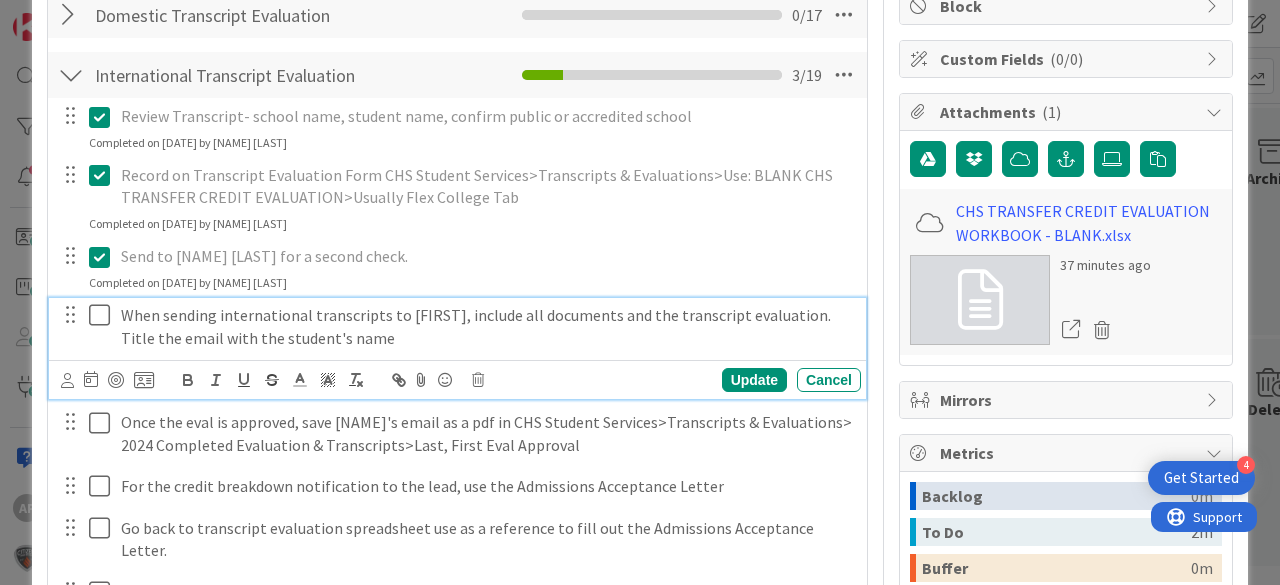 click at bounding box center (104, 315) 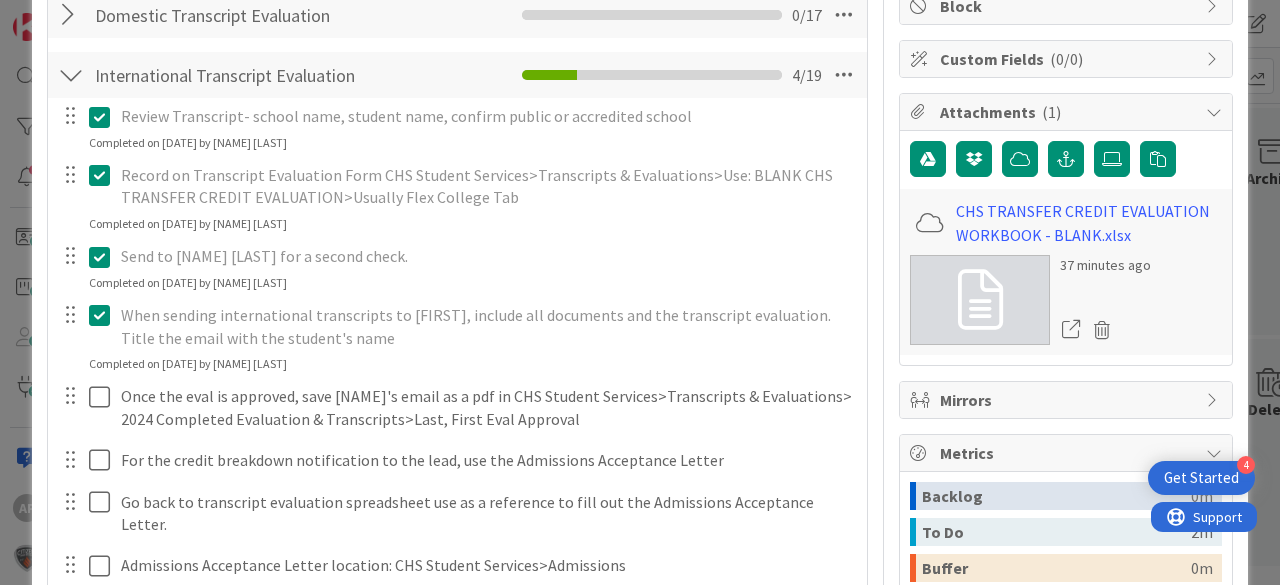 scroll, scrollTop: 160, scrollLeft: 0, axis: vertical 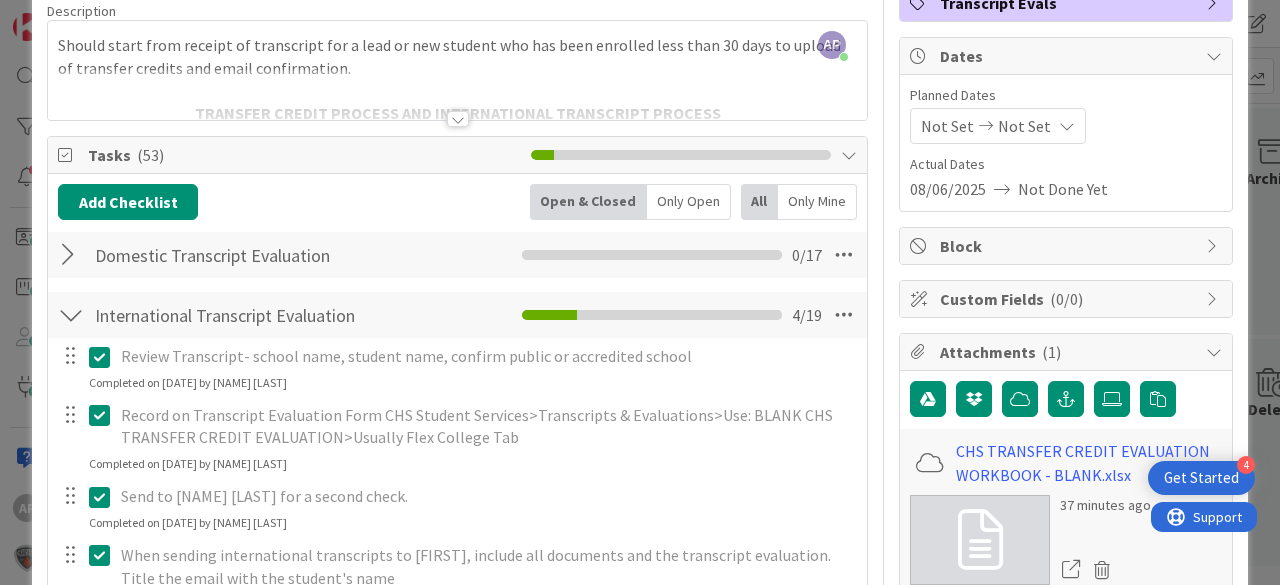 click at bounding box center [71, 315] 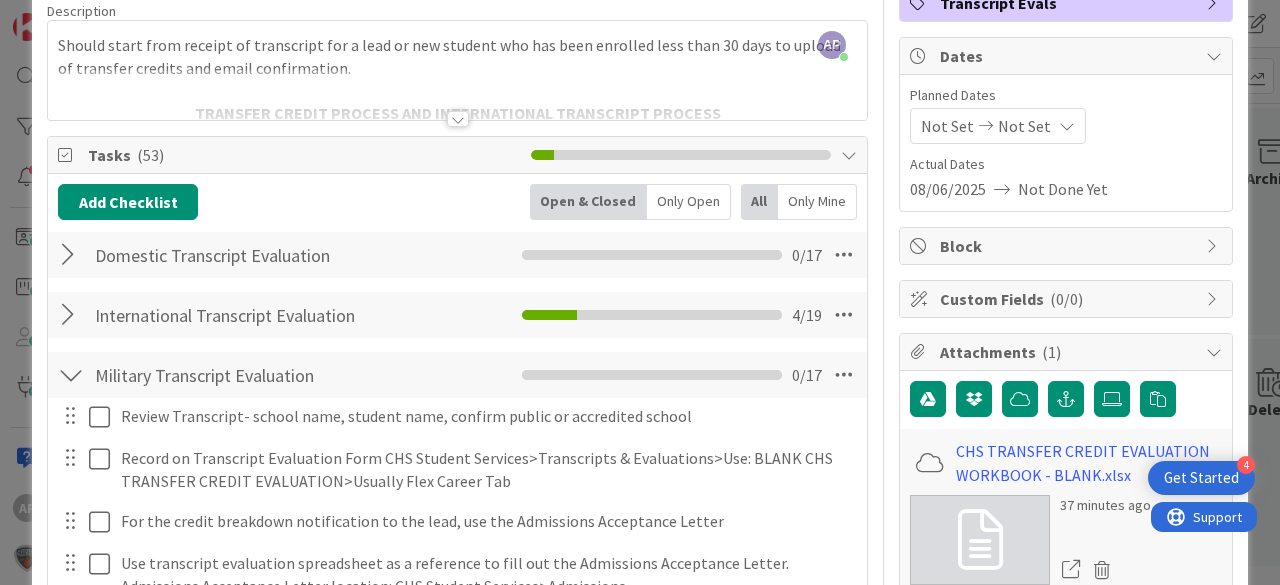 scroll, scrollTop: 0, scrollLeft: 0, axis: both 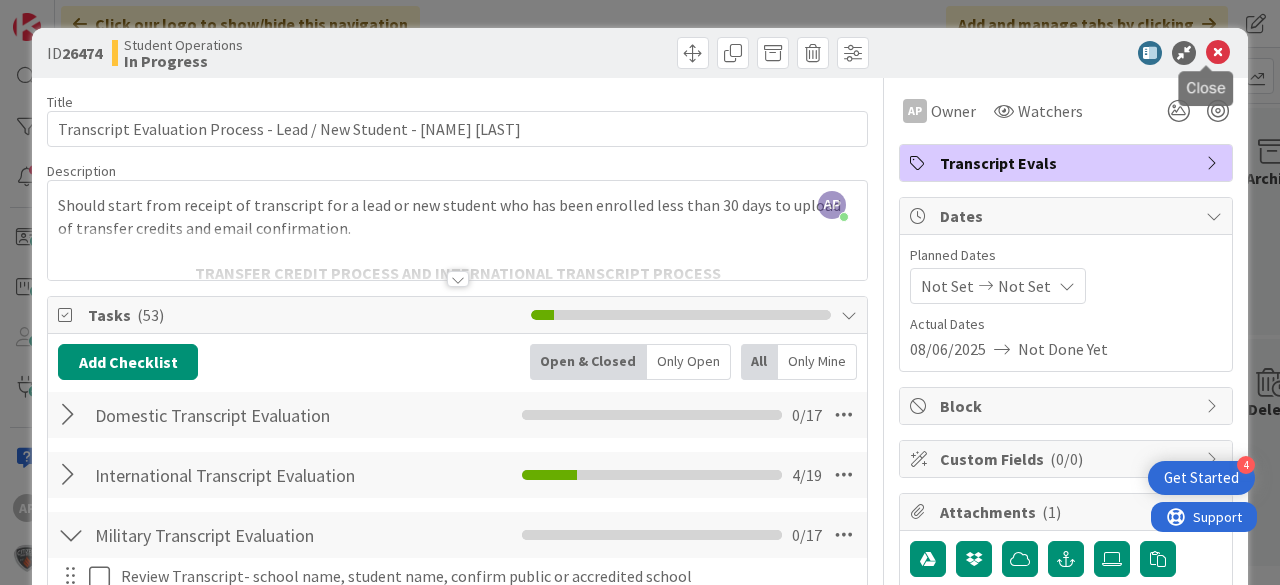 click at bounding box center (1218, 53) 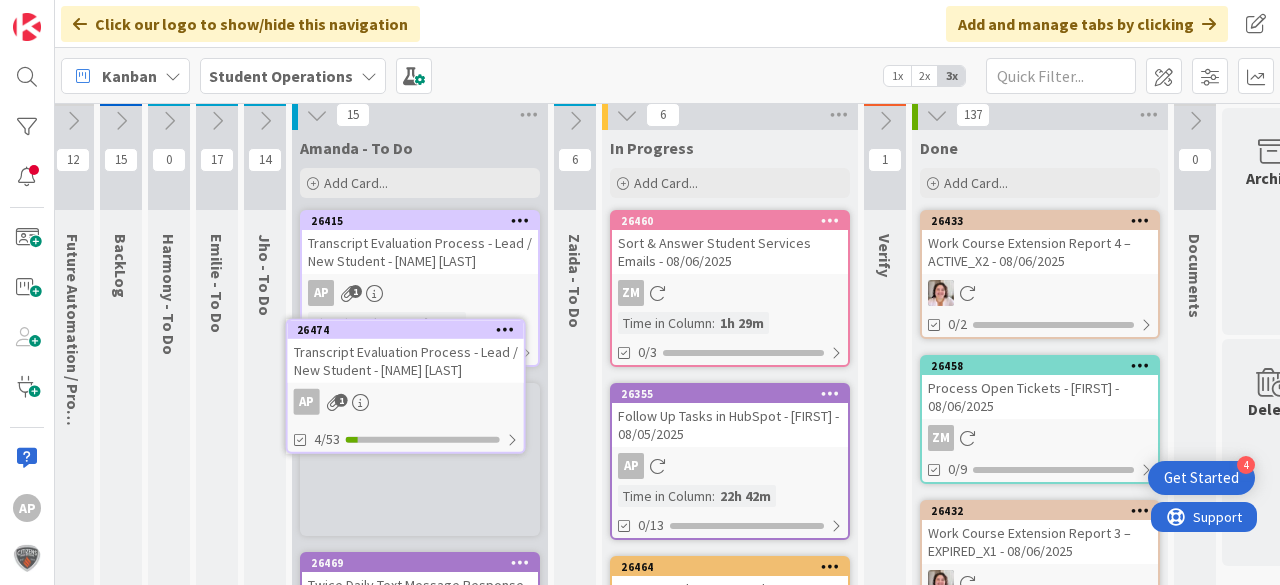 scroll, scrollTop: 0, scrollLeft: 0, axis: both 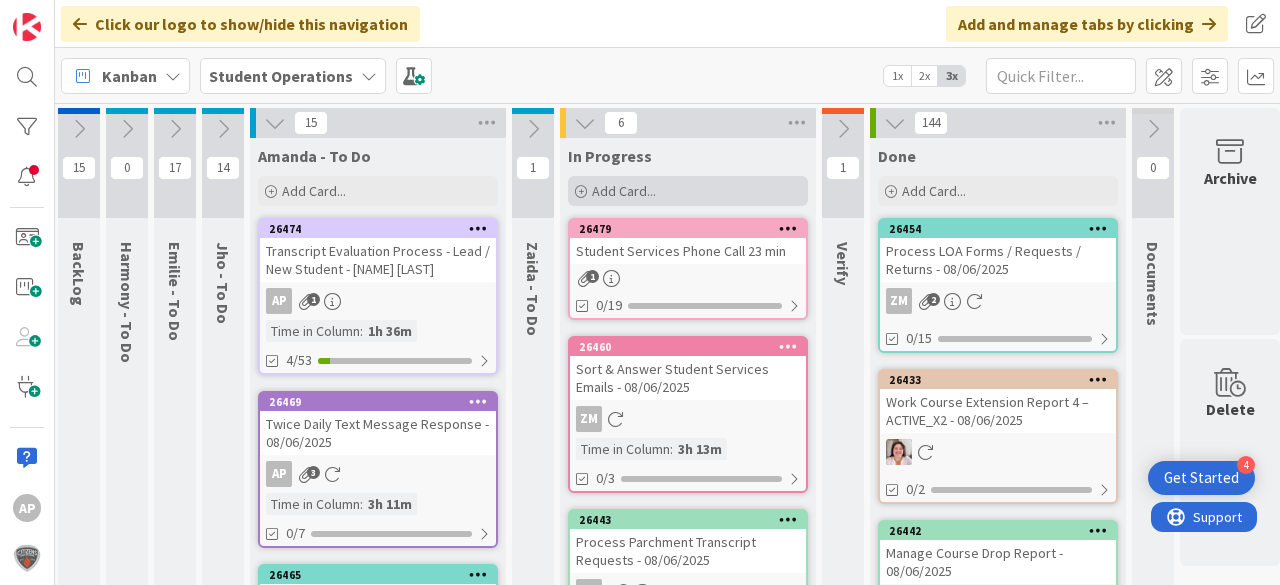 click on "Add Card..." at bounding box center (688, 191) 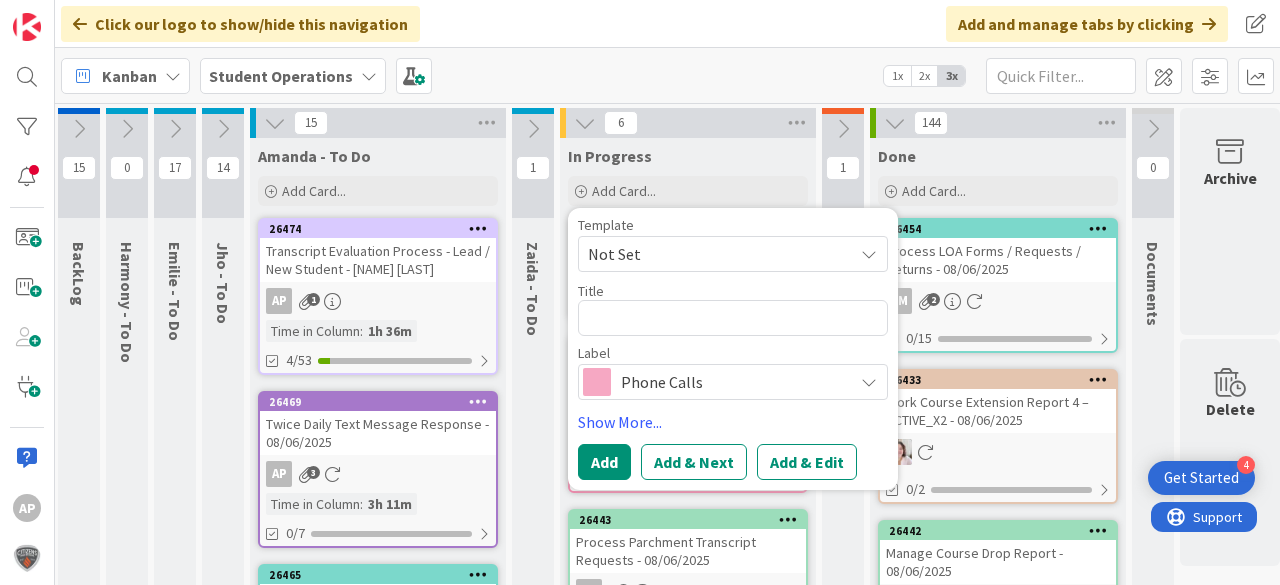 click on "Not Set" at bounding box center (713, 254) 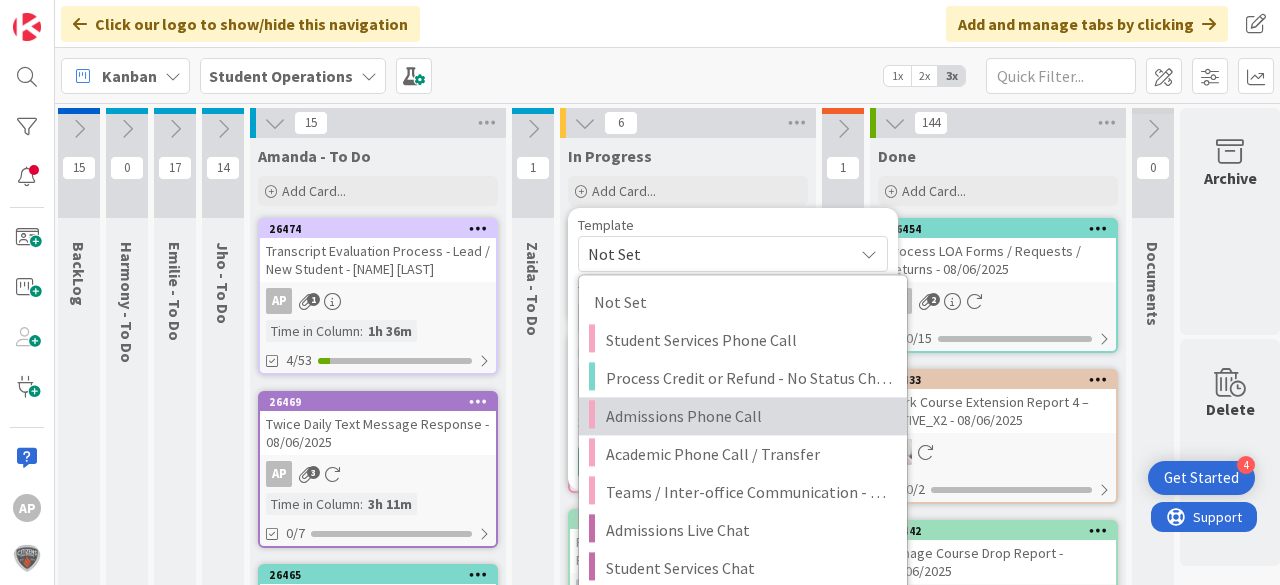 click on "Admissions Phone Call" at bounding box center (749, 416) 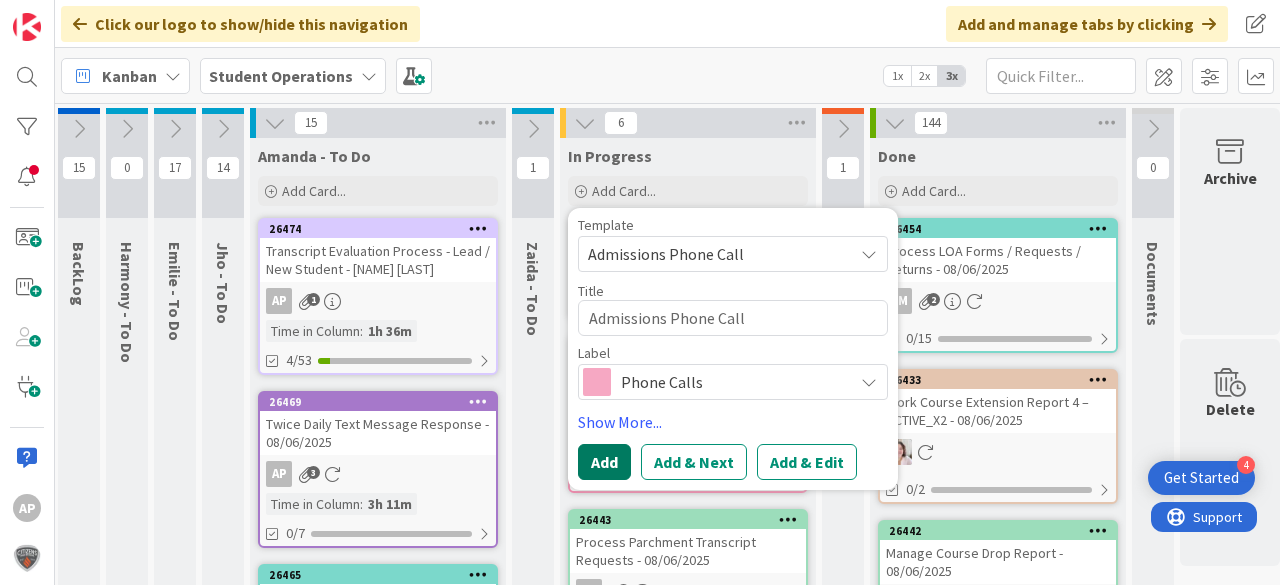 click on "Add" at bounding box center [604, 462] 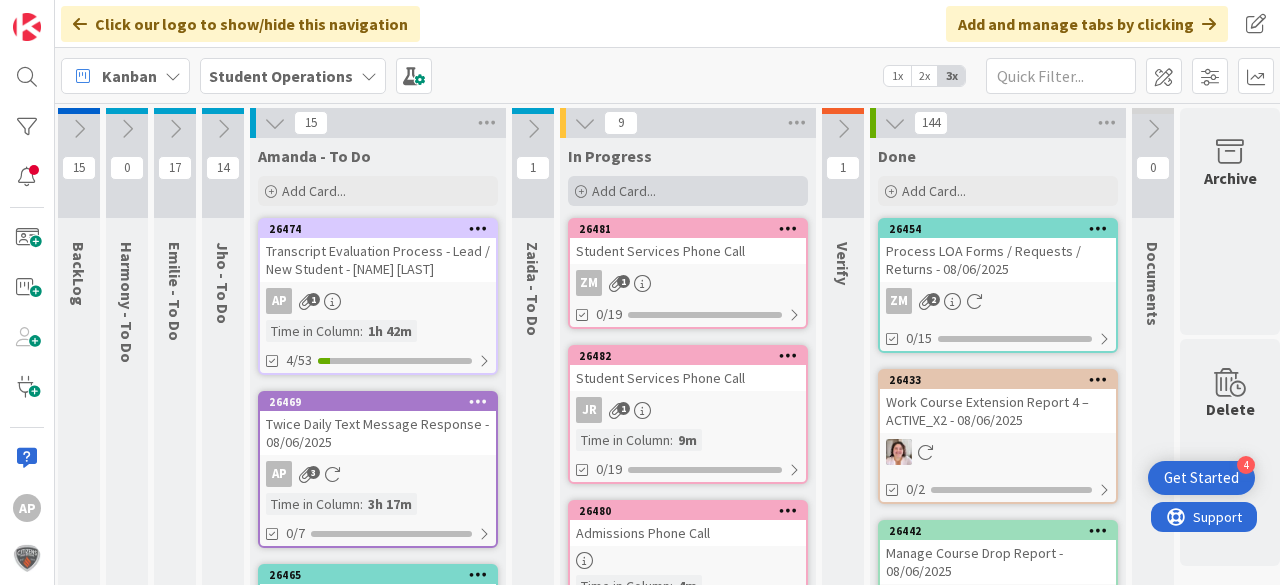 click on "Add Card..." at bounding box center [688, 191] 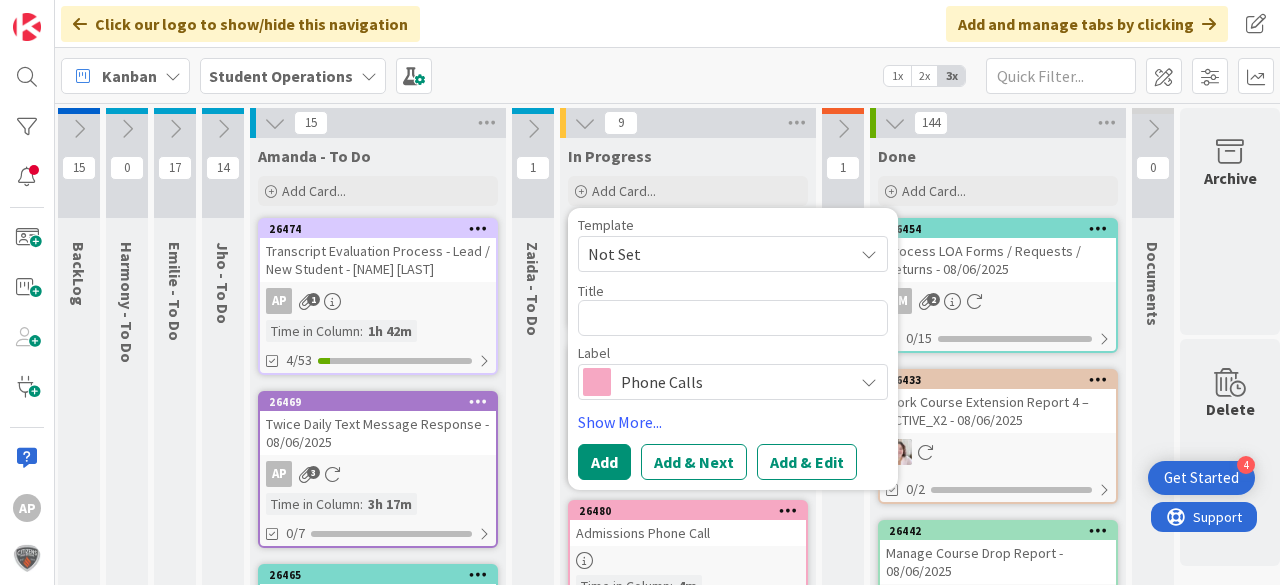 click on "Not Set" at bounding box center [713, 254] 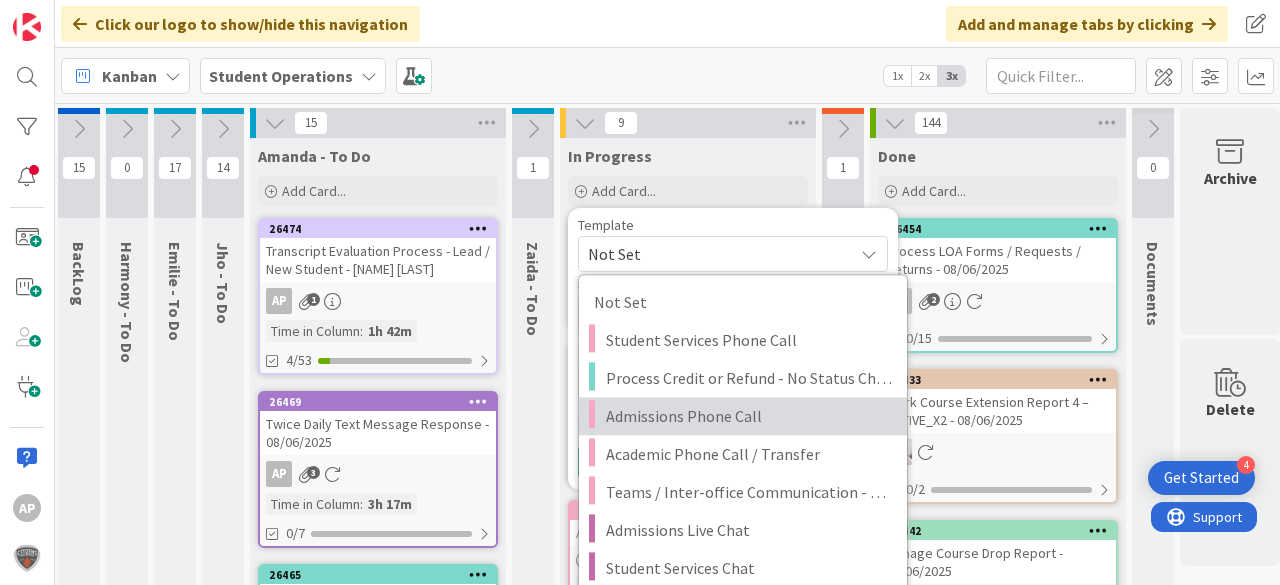 click on "Admissions Phone Call" at bounding box center [749, 416] 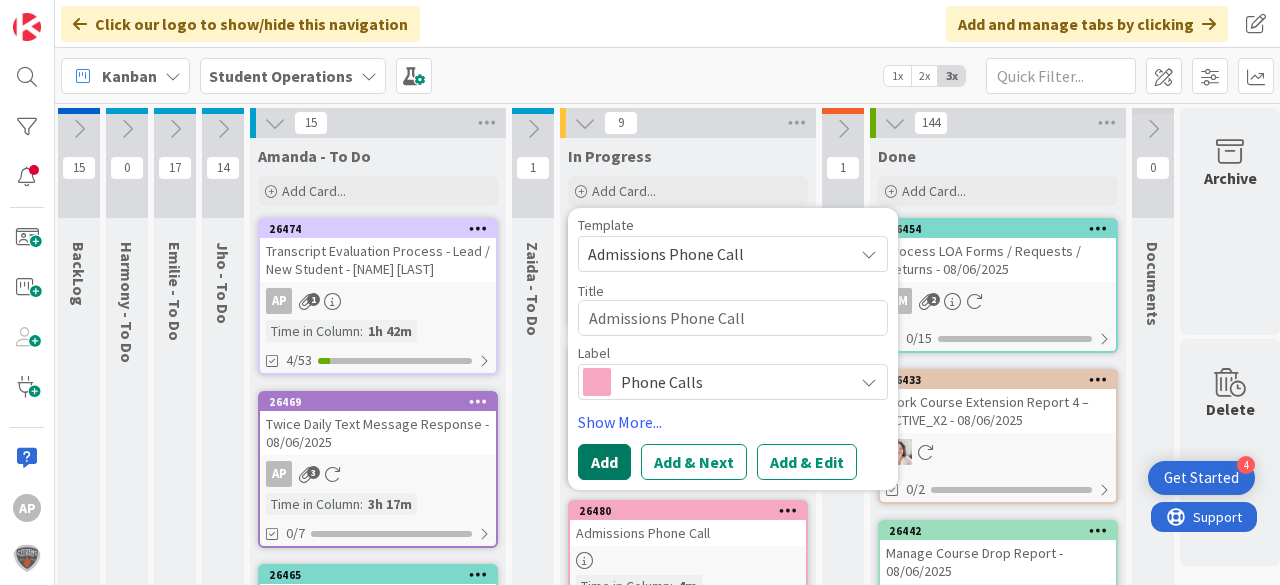 click on "Add" at bounding box center [604, 462] 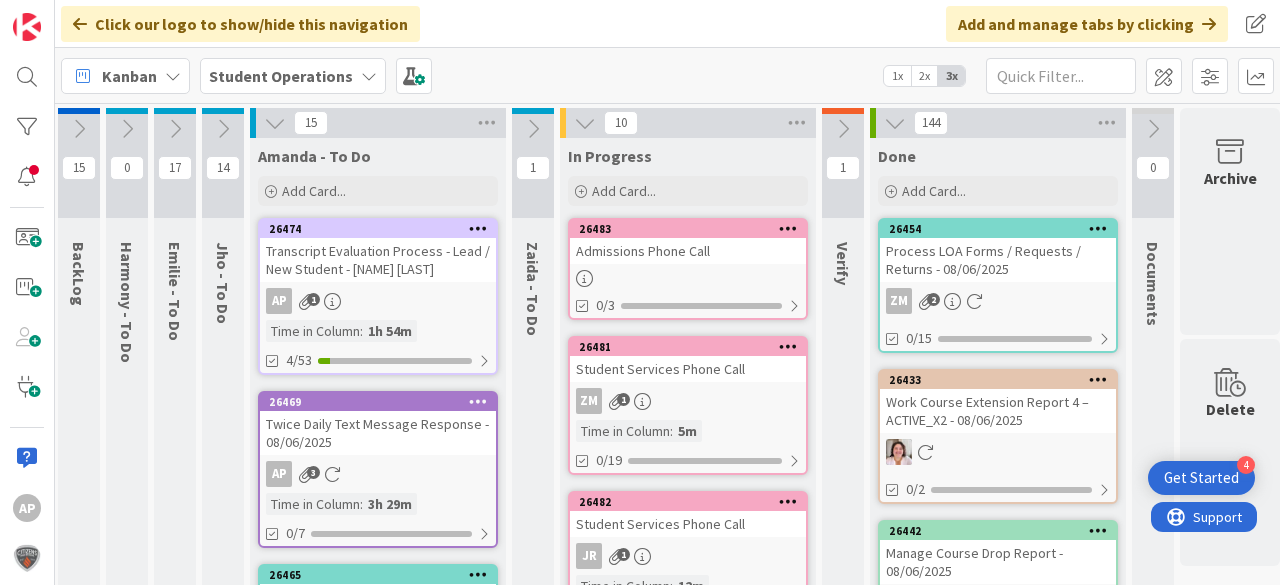 click on "Admissions Phone Call" at bounding box center (688, 251) 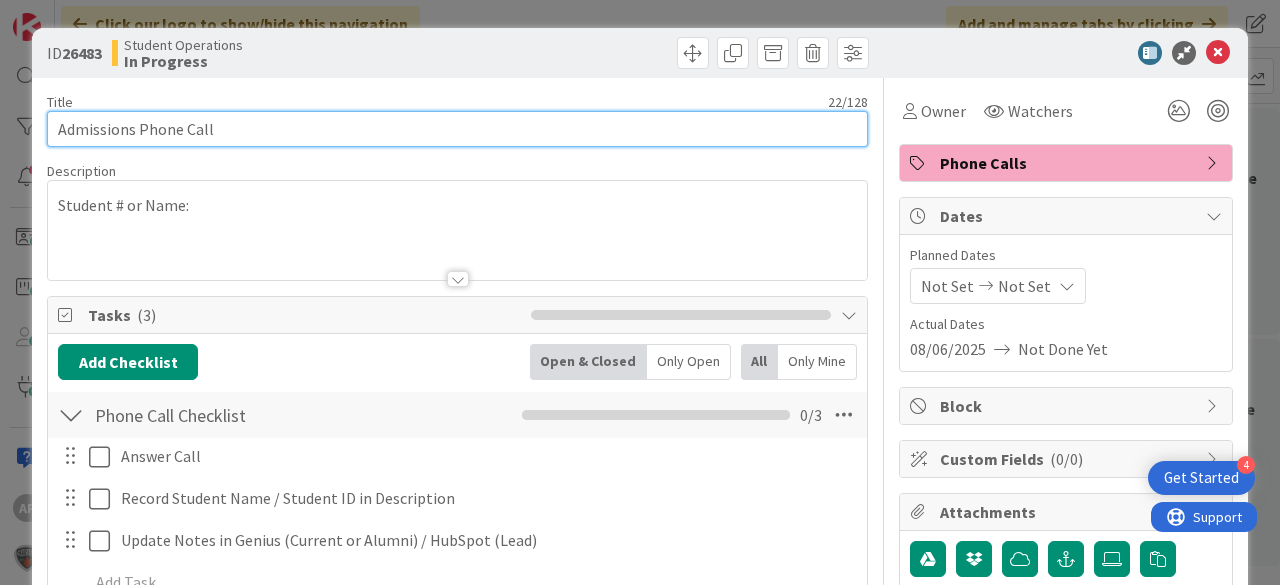 click on "Admissions Phone Call" at bounding box center [457, 129] 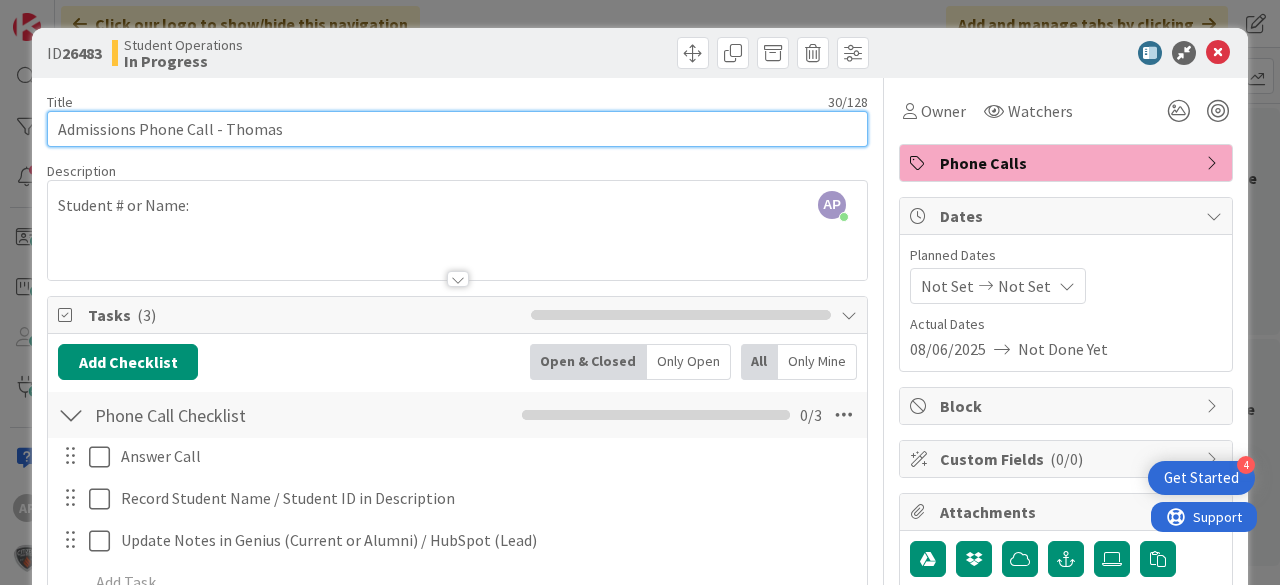 type on "Admissions Phone Call - Thomas" 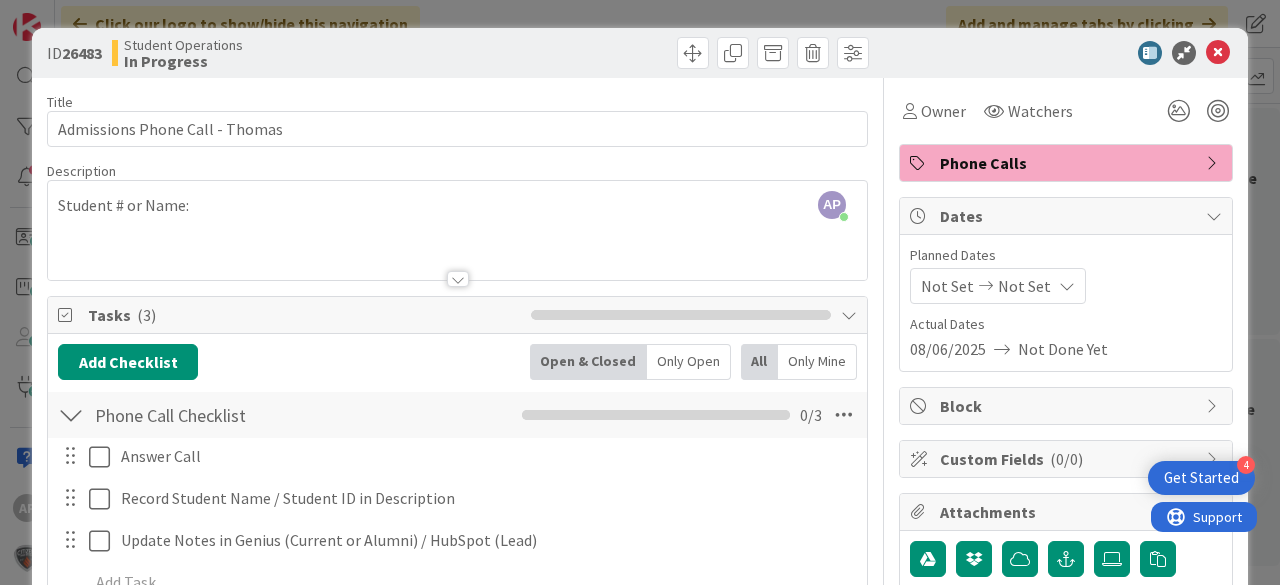 click on "Student Operations In Progress" at bounding box center [282, 53] 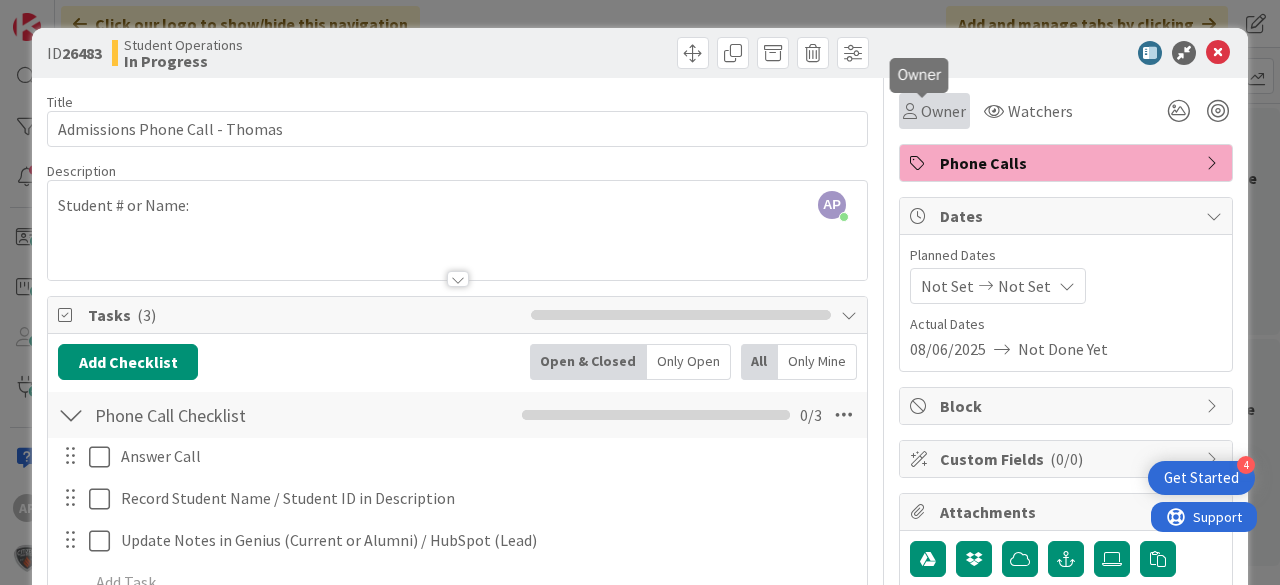 click on "Owner" at bounding box center [943, 111] 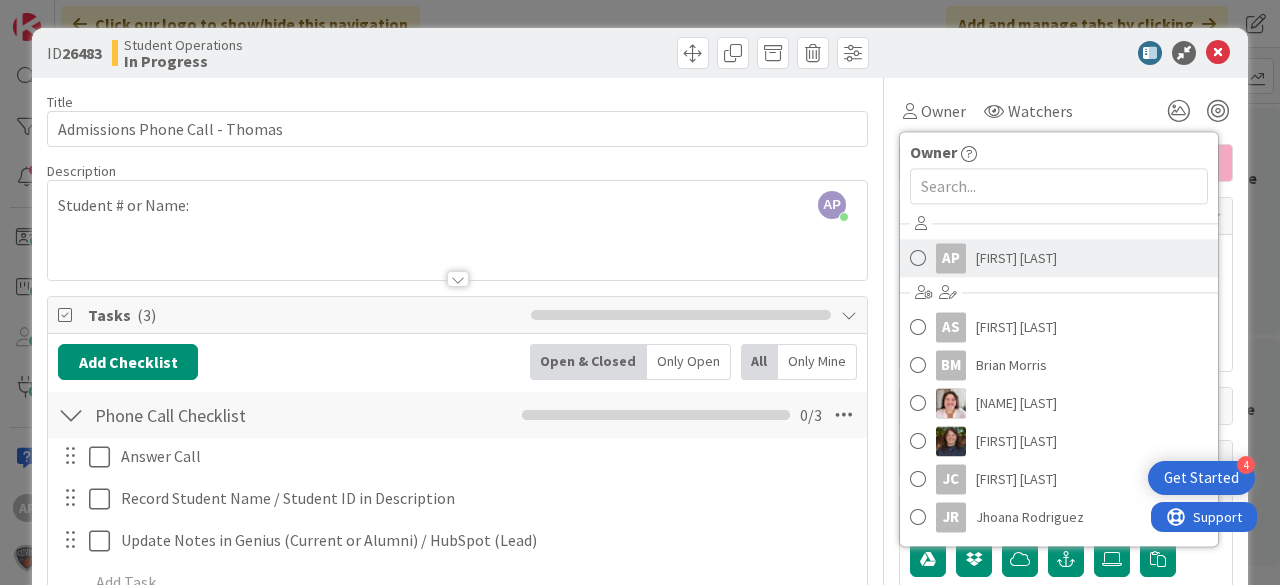 click on "[FIRST] [LAST]" at bounding box center [1016, 258] 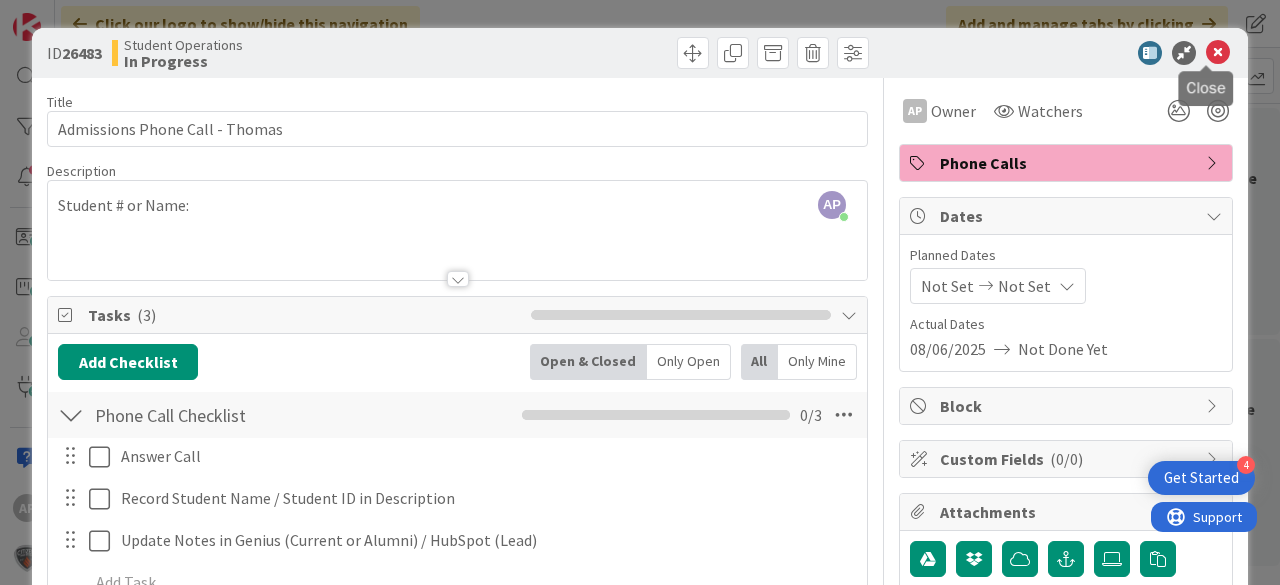 click at bounding box center [1218, 53] 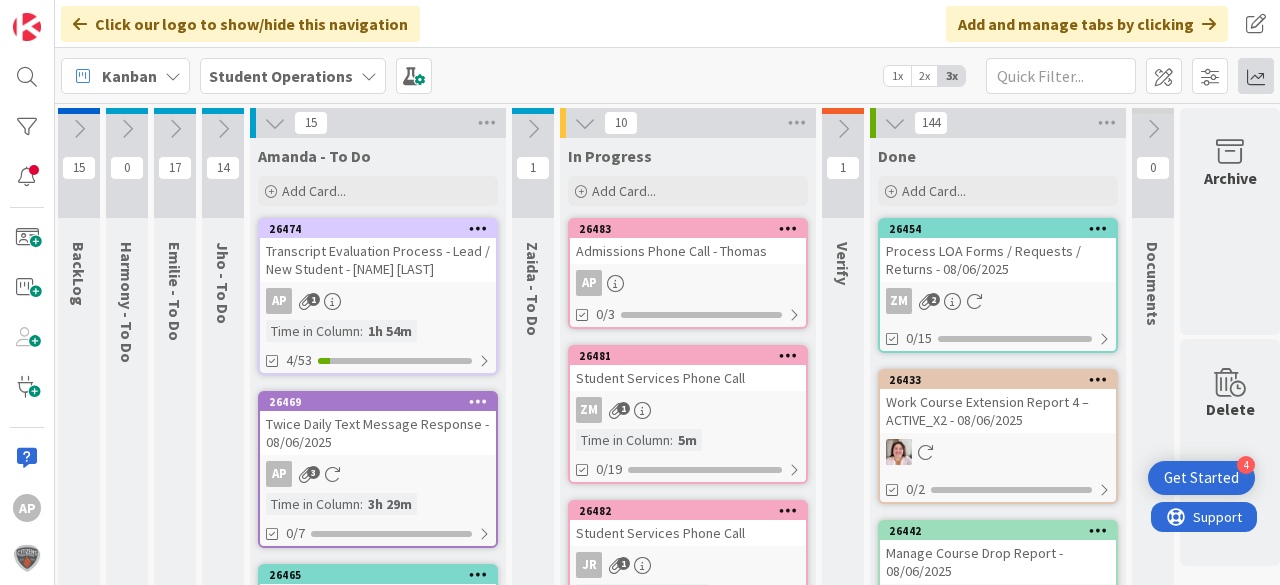 scroll, scrollTop: 0, scrollLeft: 0, axis: both 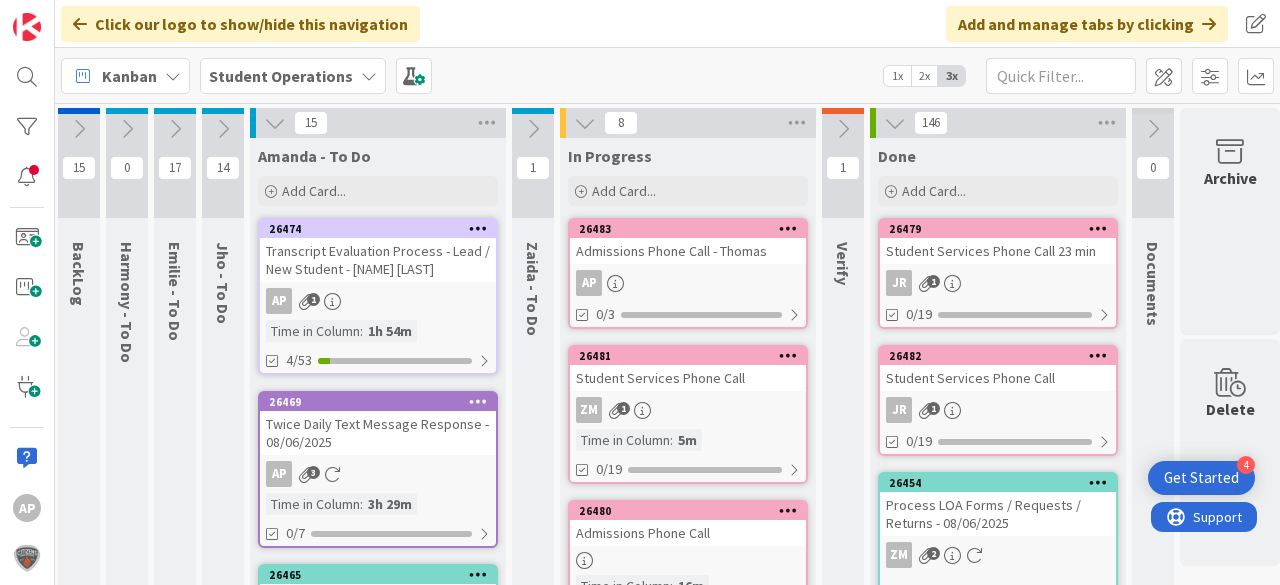 click on "Admissions Phone Call - Thomas" at bounding box center [688, 251] 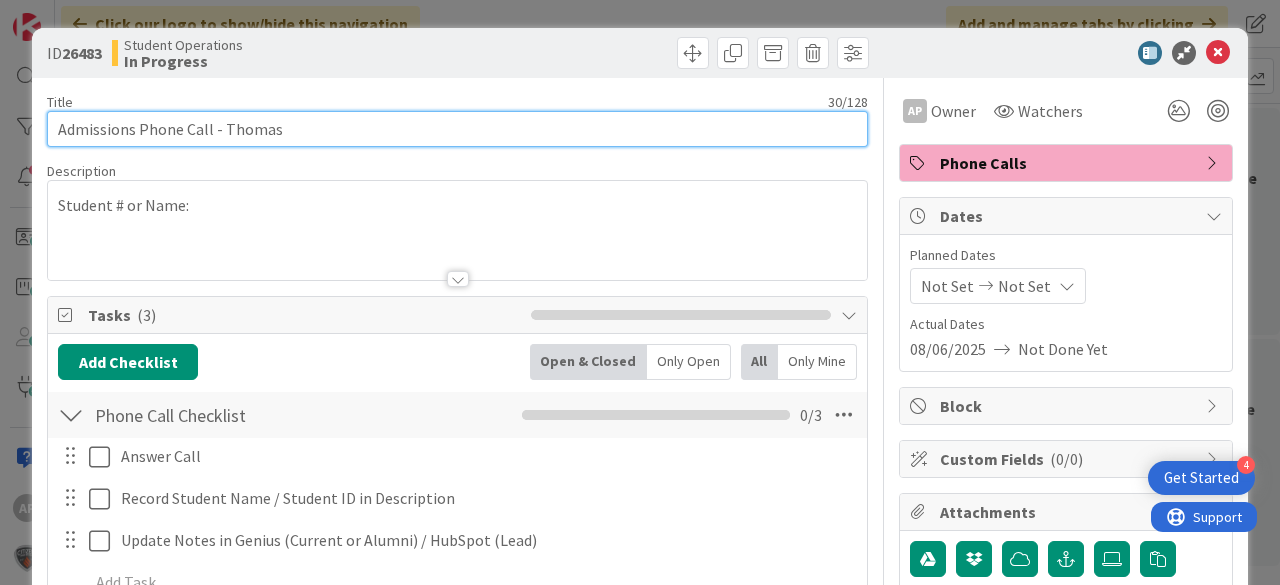 click on "Admissions Phone Call - Thomas" at bounding box center (457, 129) 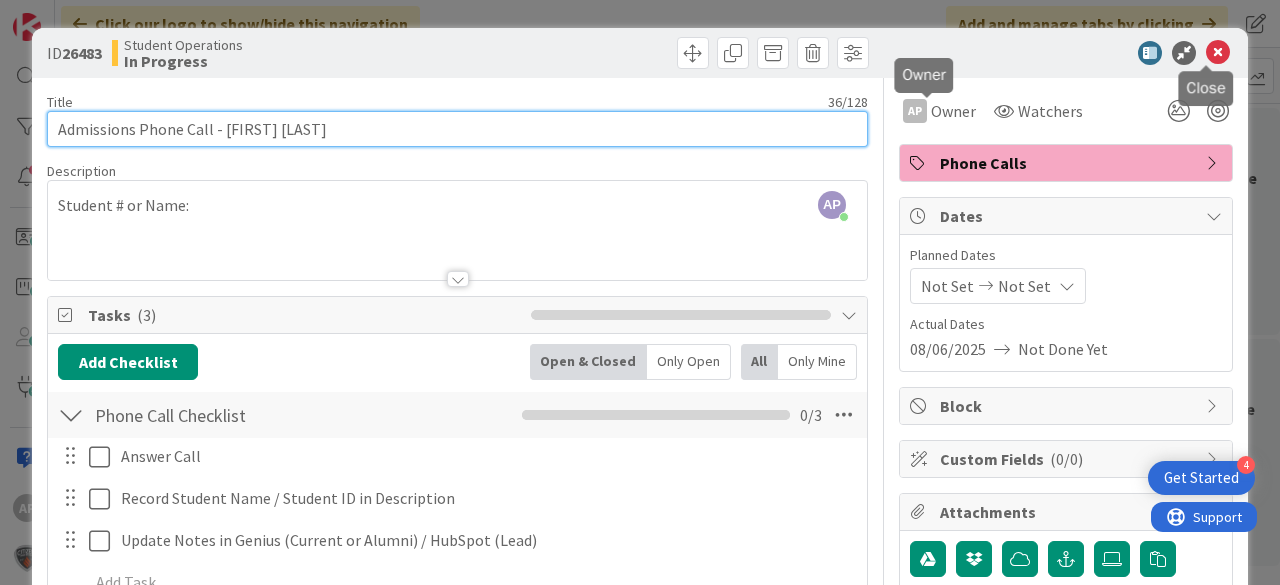 type on "Admissions Phone Call - [FIRST] [LAST]" 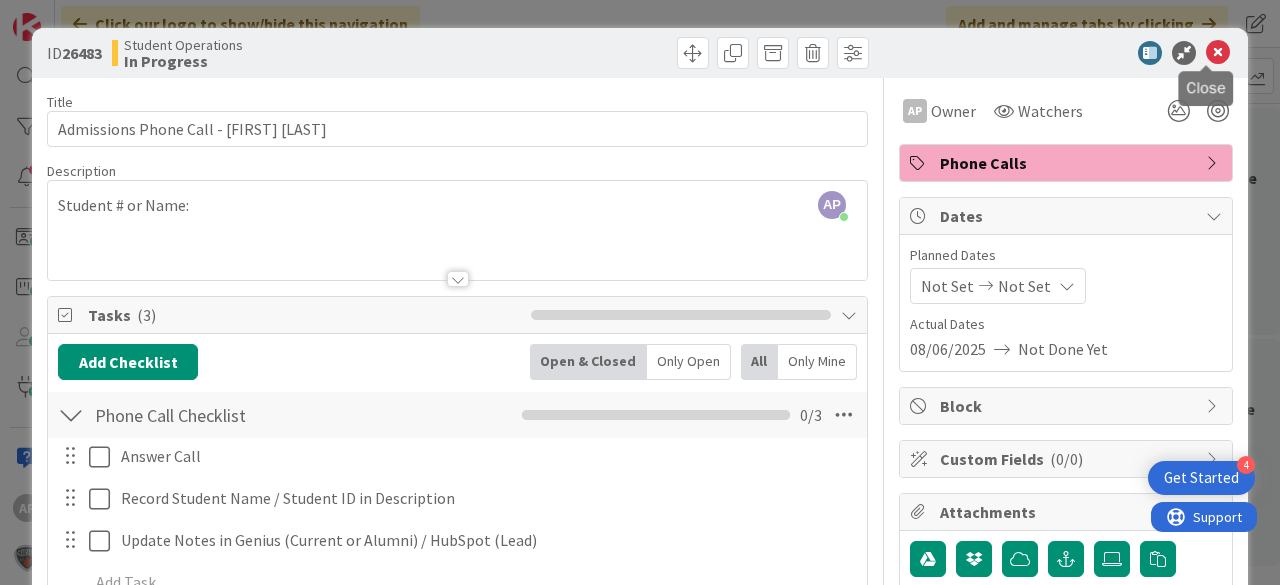 click at bounding box center [1218, 53] 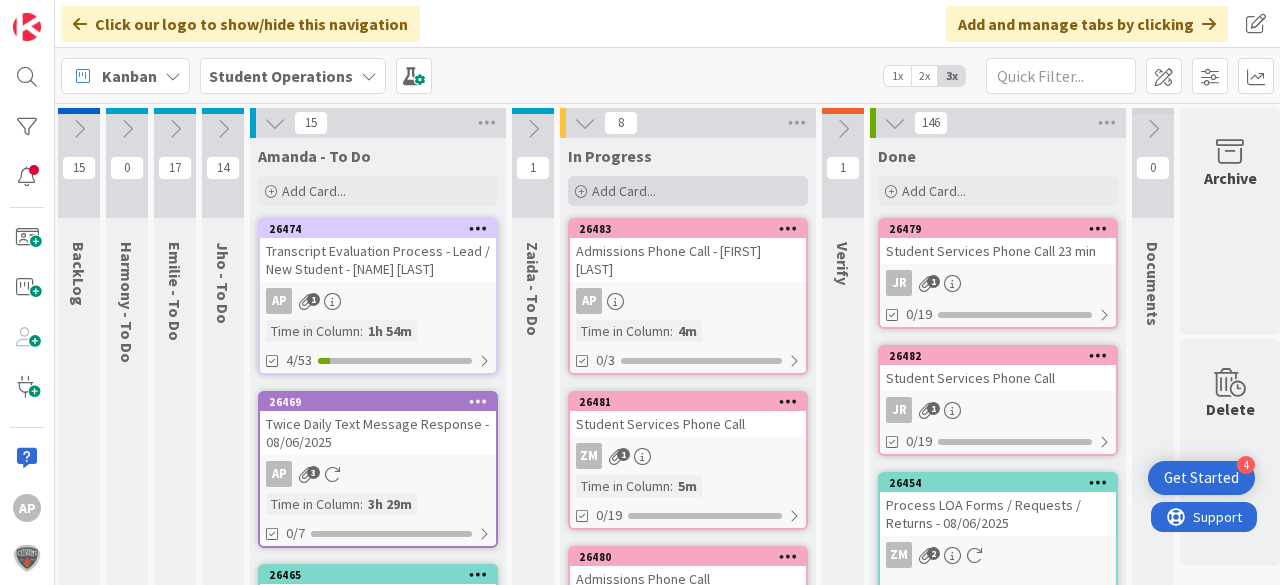 scroll, scrollTop: 0, scrollLeft: 0, axis: both 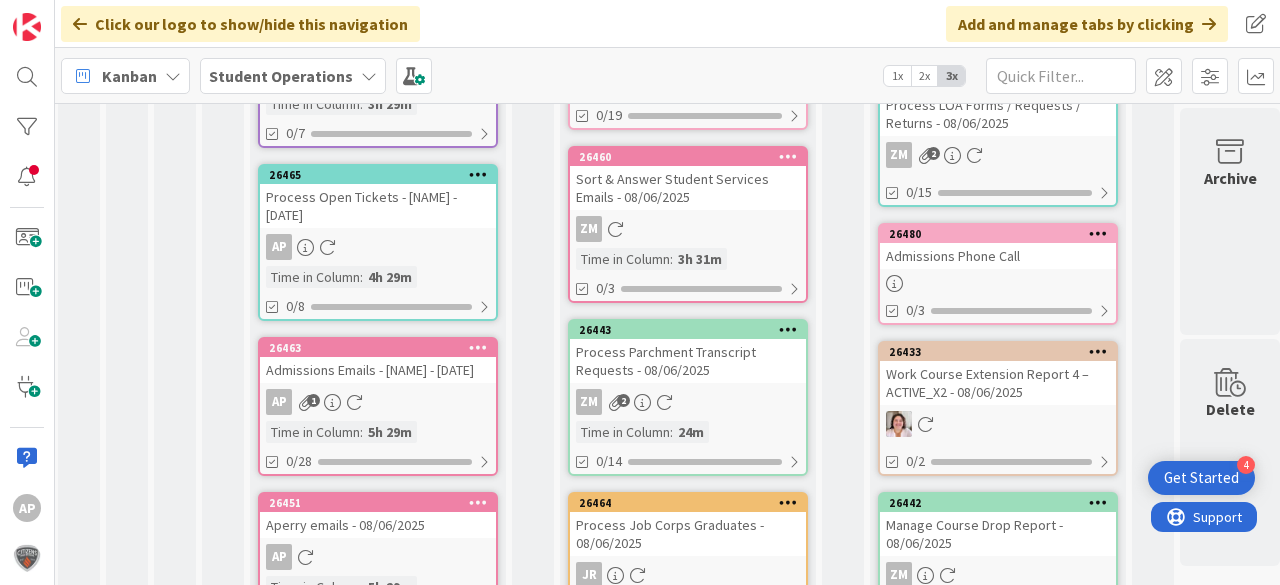 click on "Admissions Phone Call" at bounding box center (998, 256) 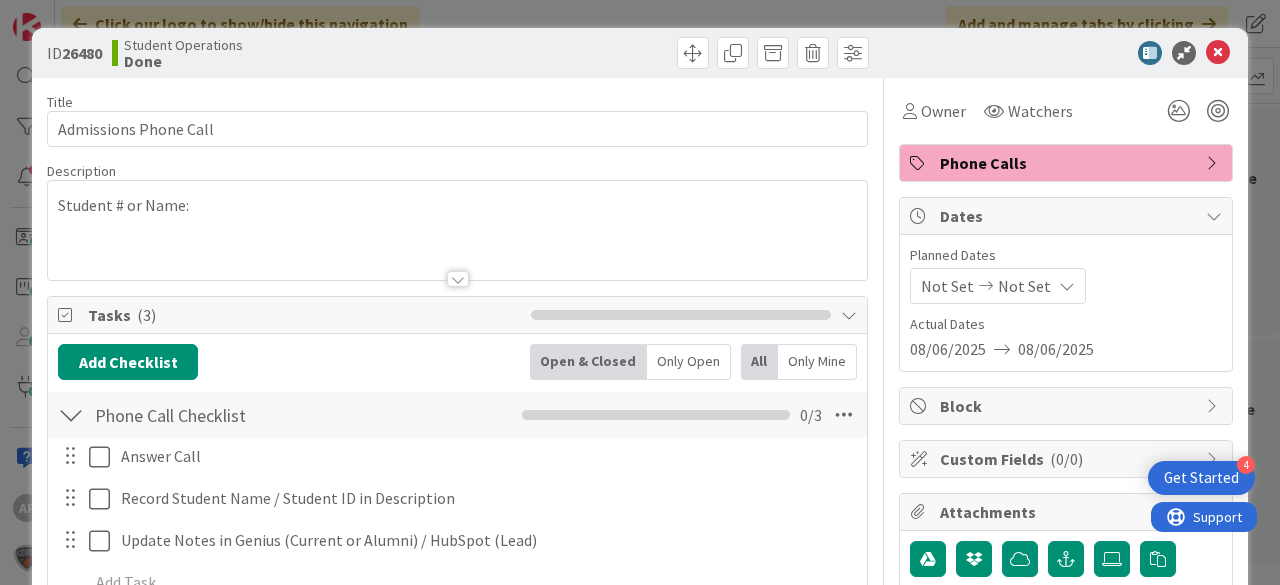 scroll, scrollTop: 0, scrollLeft: 0, axis: both 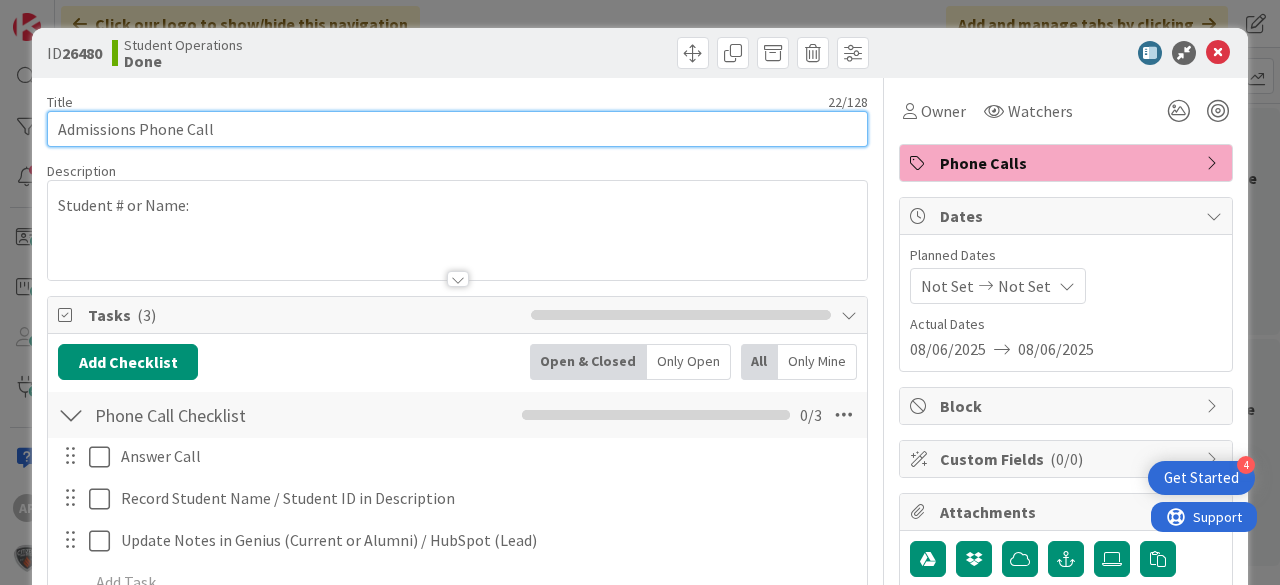 click on "Admissions Phone Call" at bounding box center [457, 129] 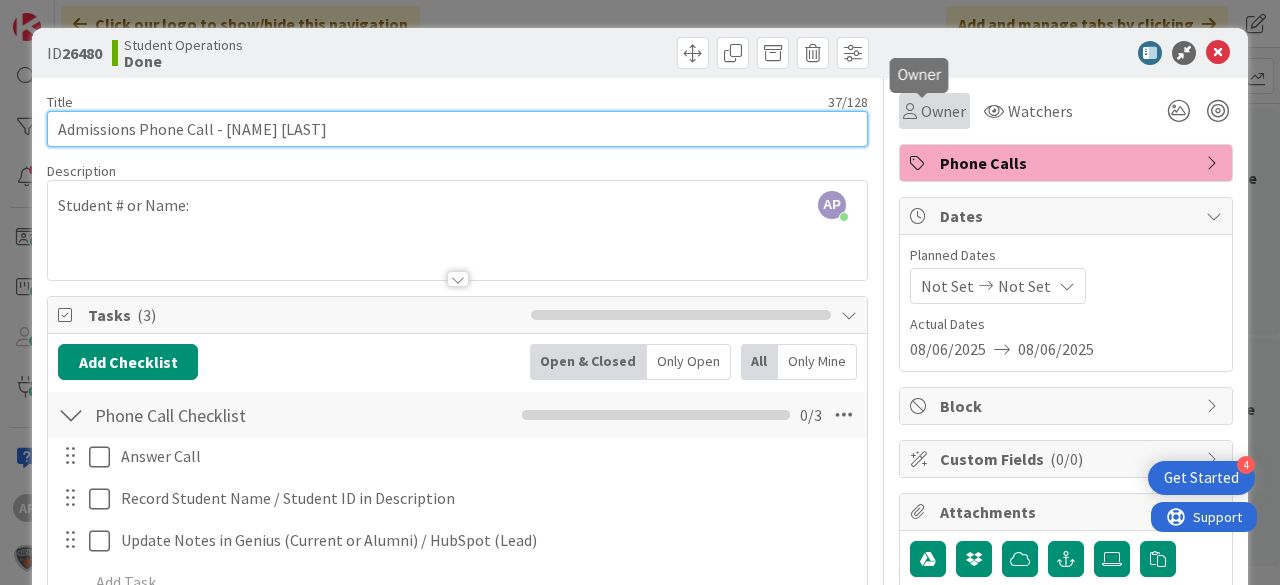 type on "Admissions Phone Call - [NAME] [LAST]" 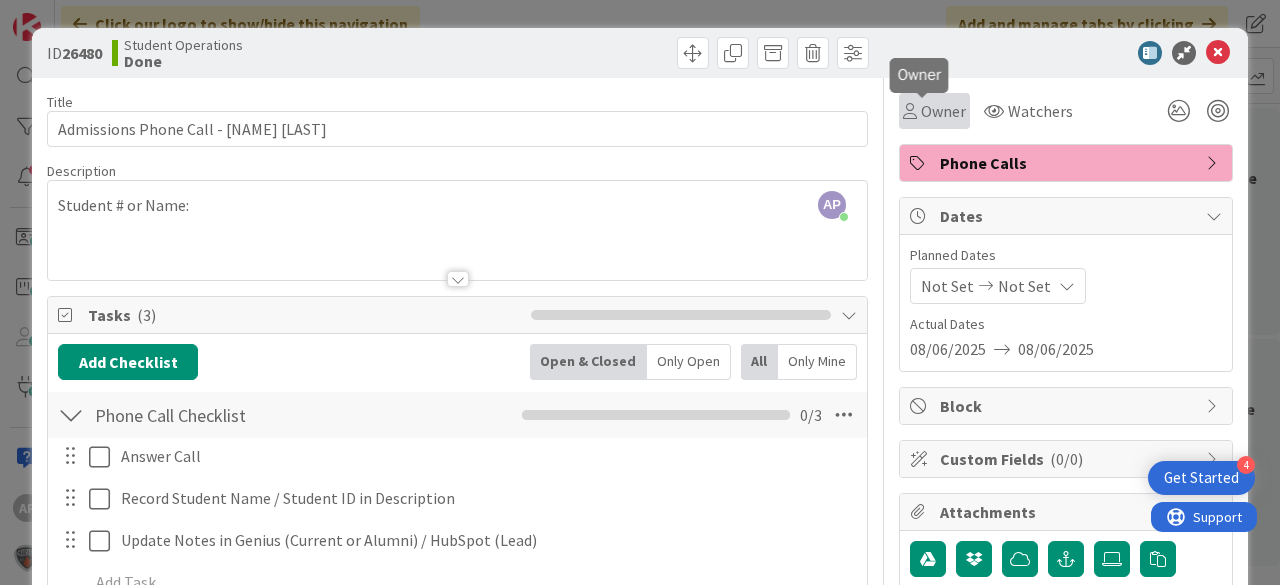 click on "Owner" at bounding box center (943, 111) 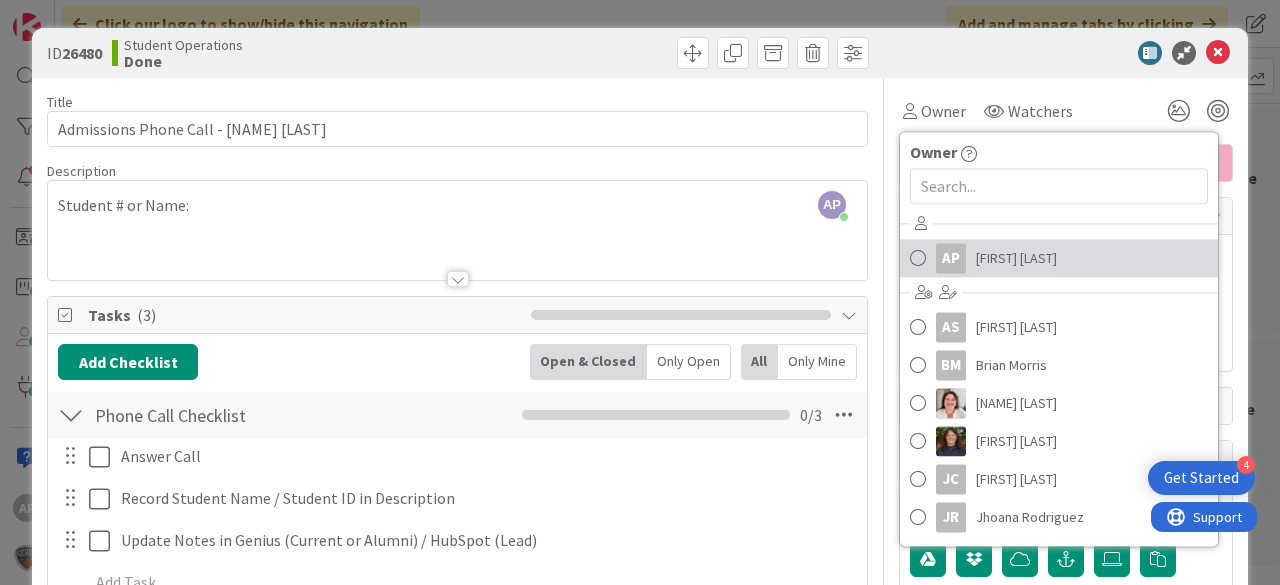 click on "[FIRST] [LAST]" at bounding box center (1016, 258) 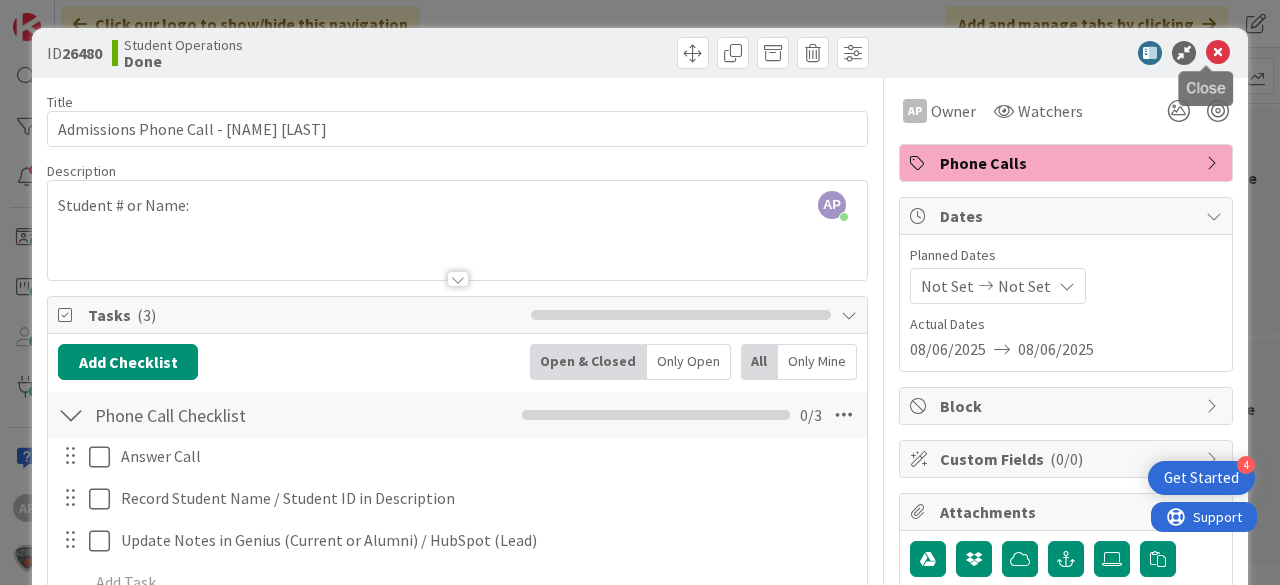click at bounding box center [1218, 53] 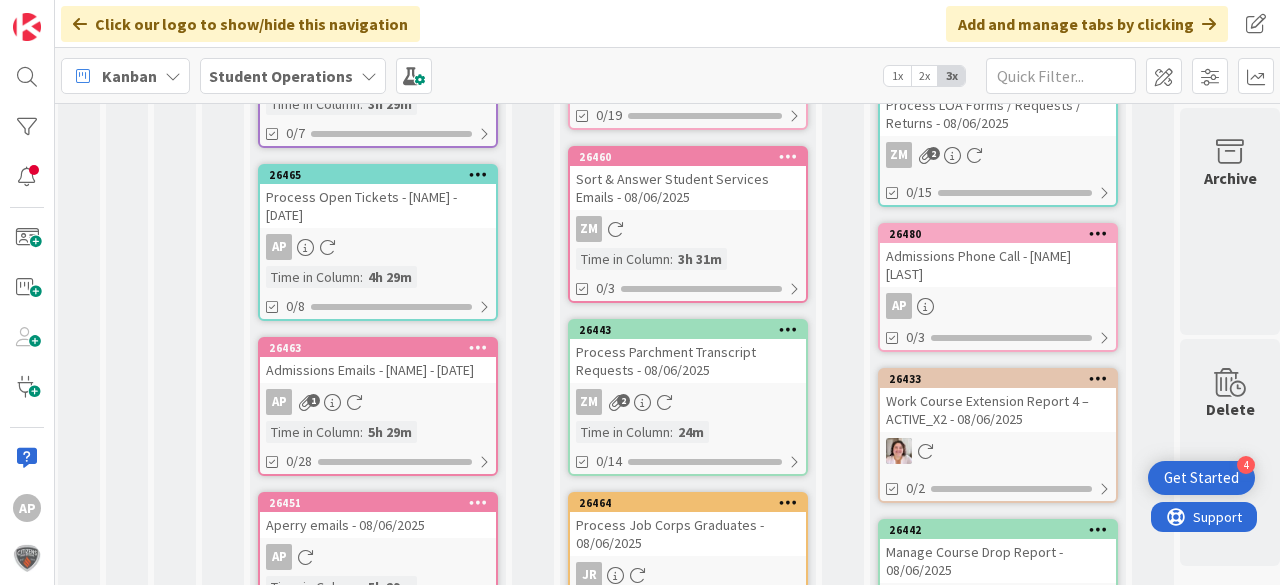 scroll, scrollTop: 0, scrollLeft: 0, axis: both 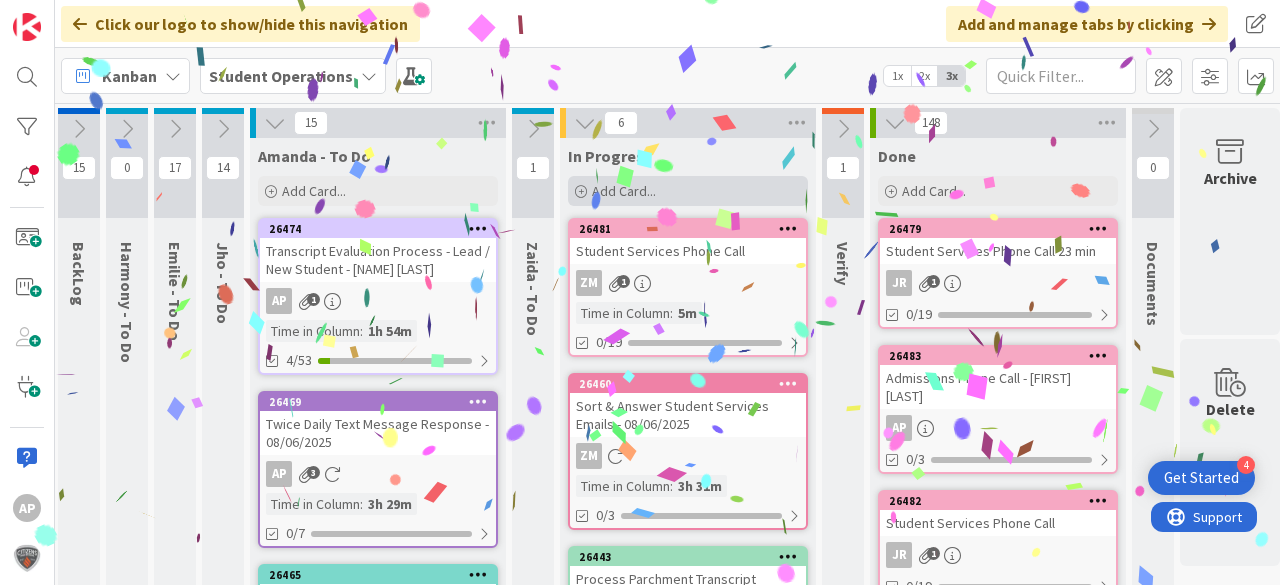 click on "Add Card..." at bounding box center [624, 191] 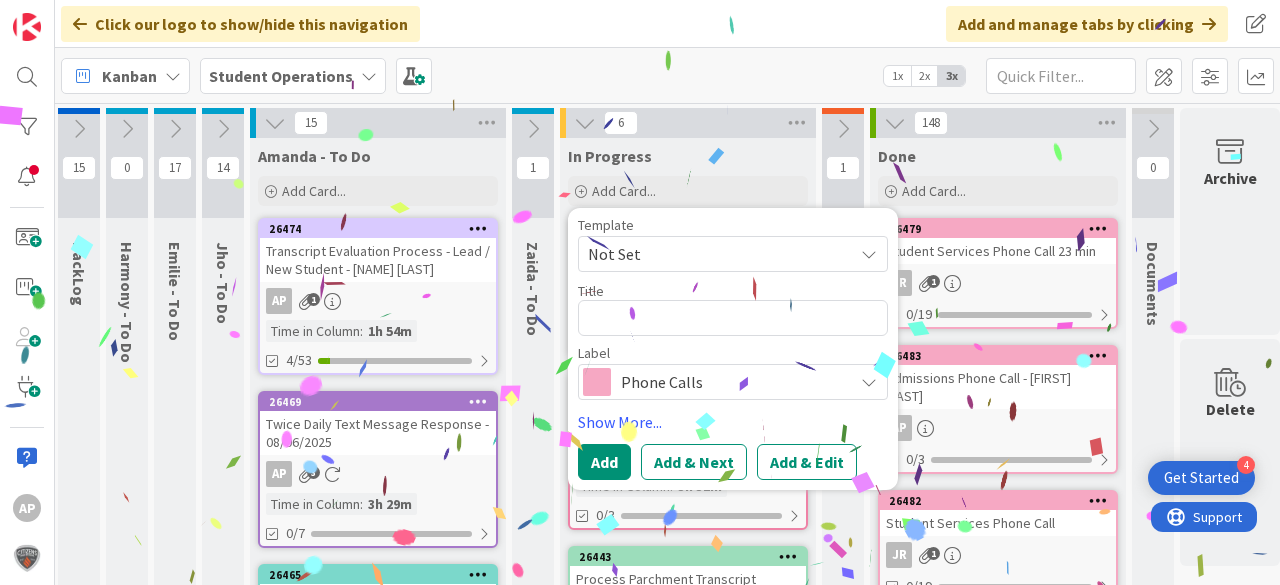 click on "Not Set" at bounding box center (713, 254) 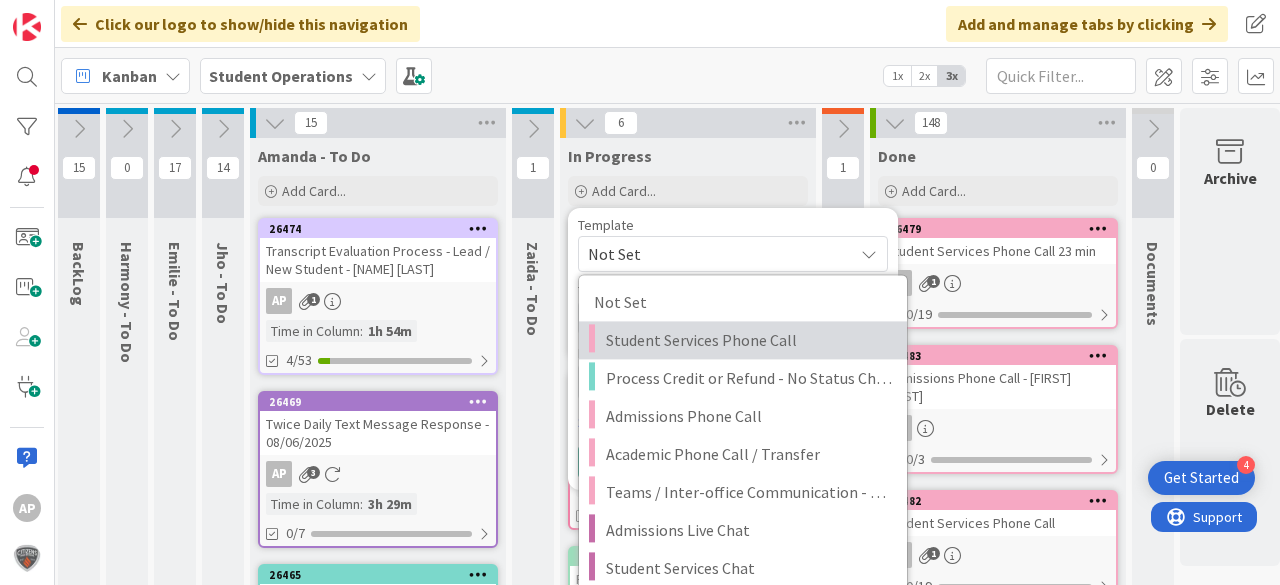 click on "Student Services Phone Call" at bounding box center (749, 340) 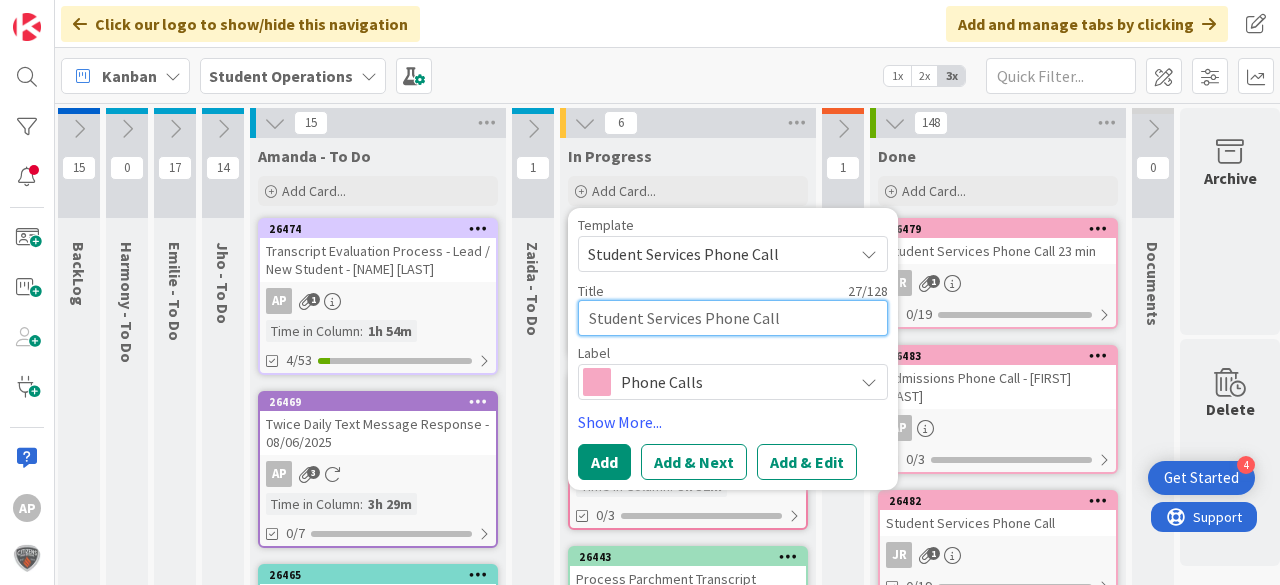 click on "Student Services Phone Call" at bounding box center [733, 318] 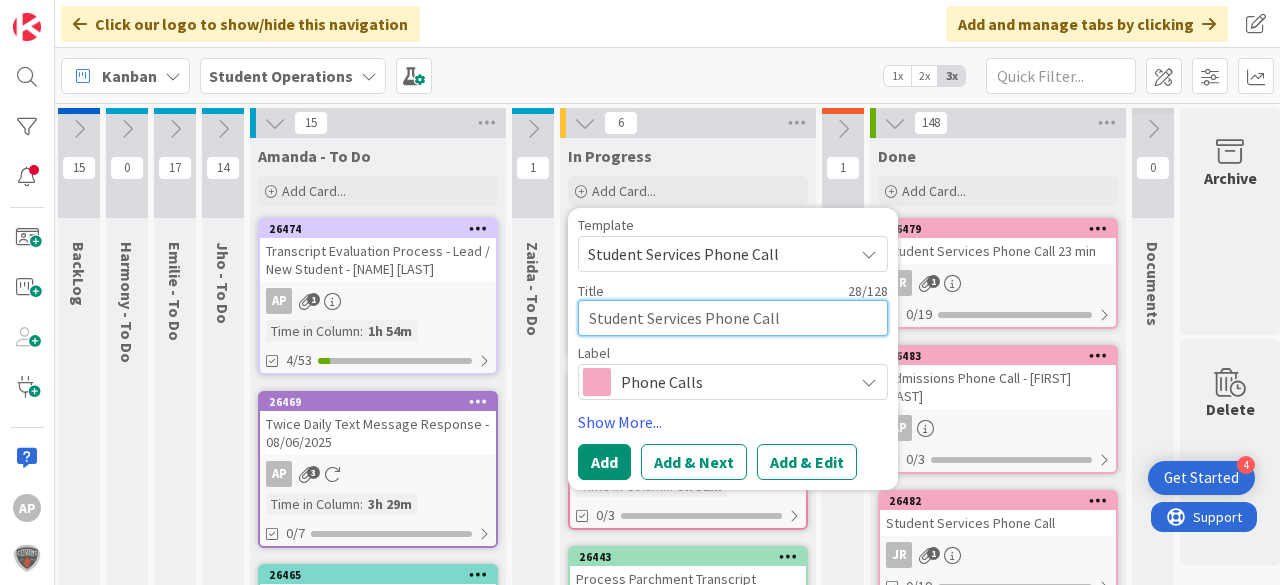 type on "x" 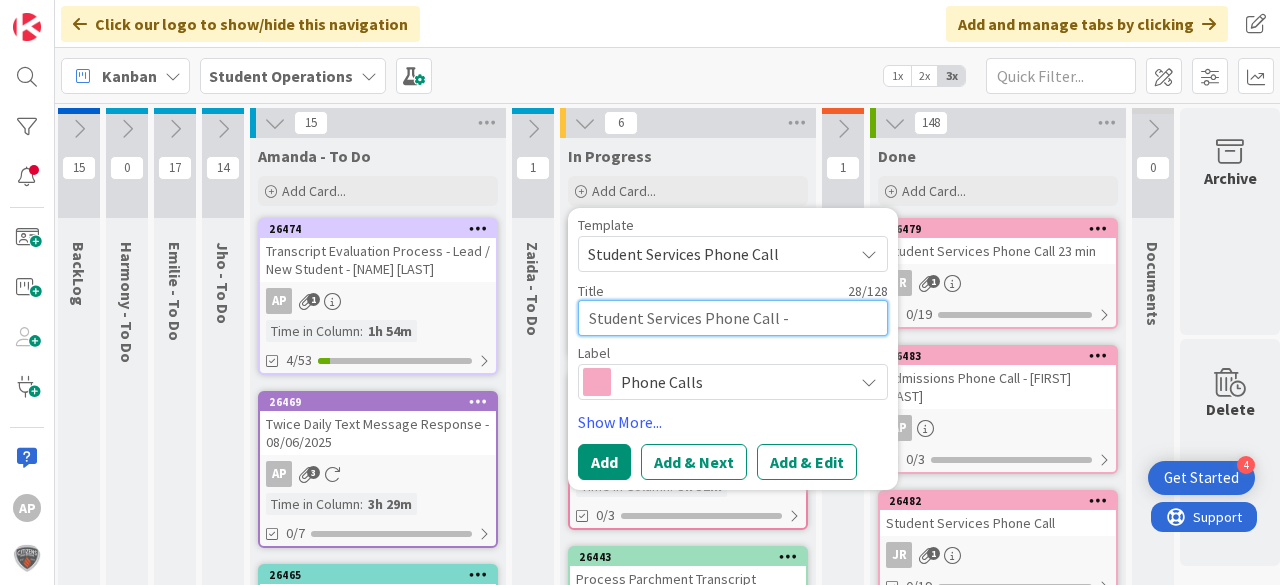 type on "x" 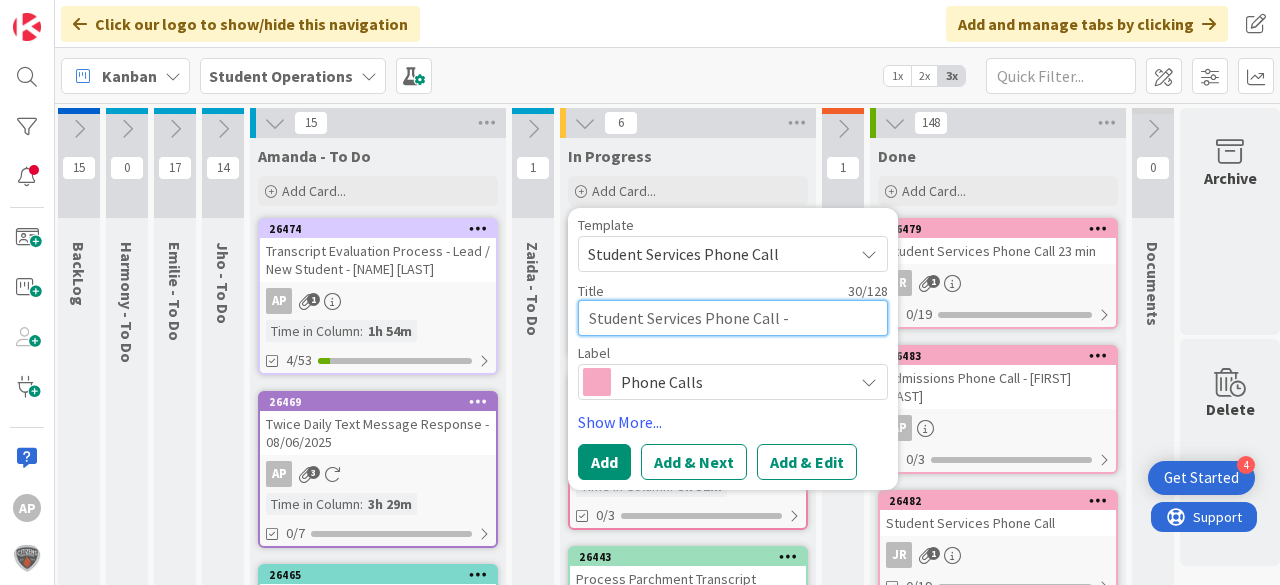 type on "x" 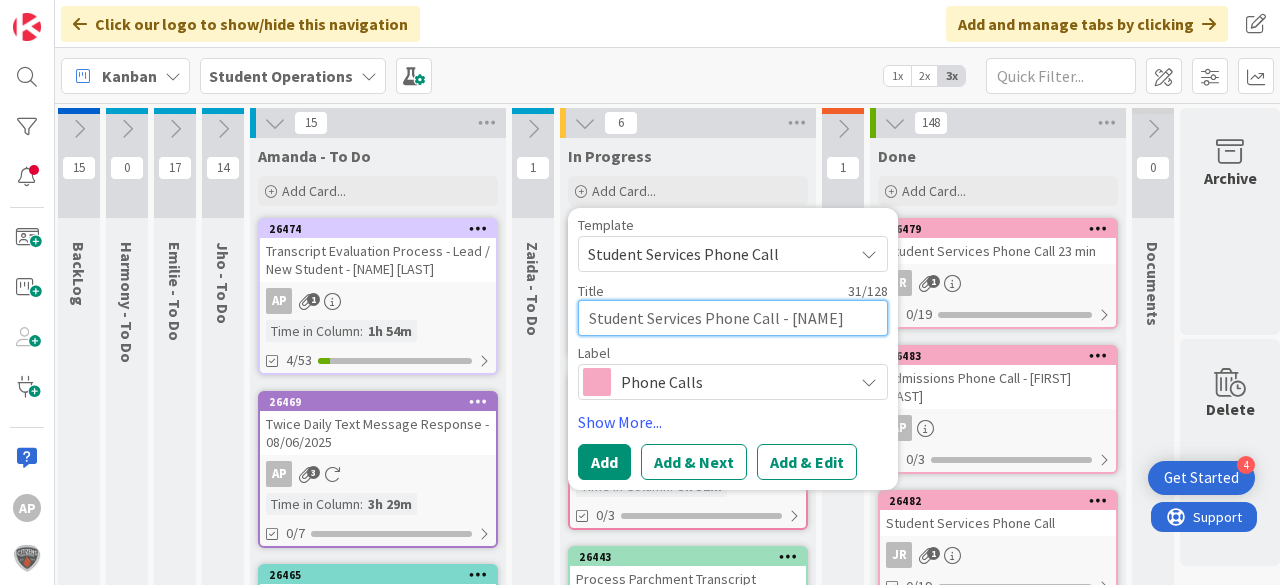 type on "x" 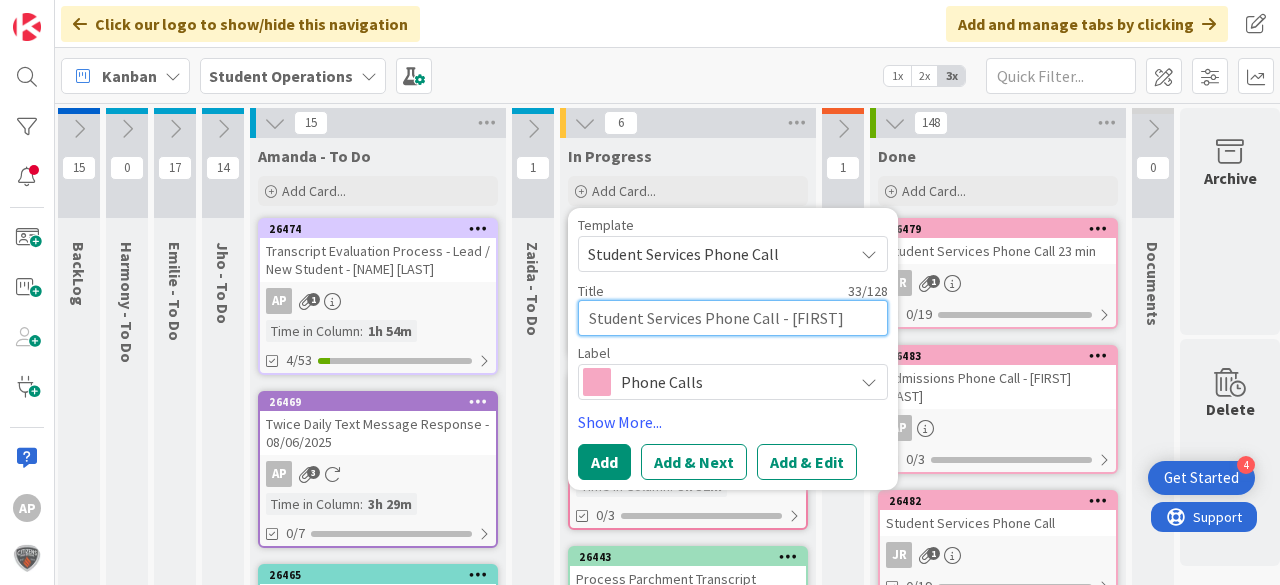 type on "x" 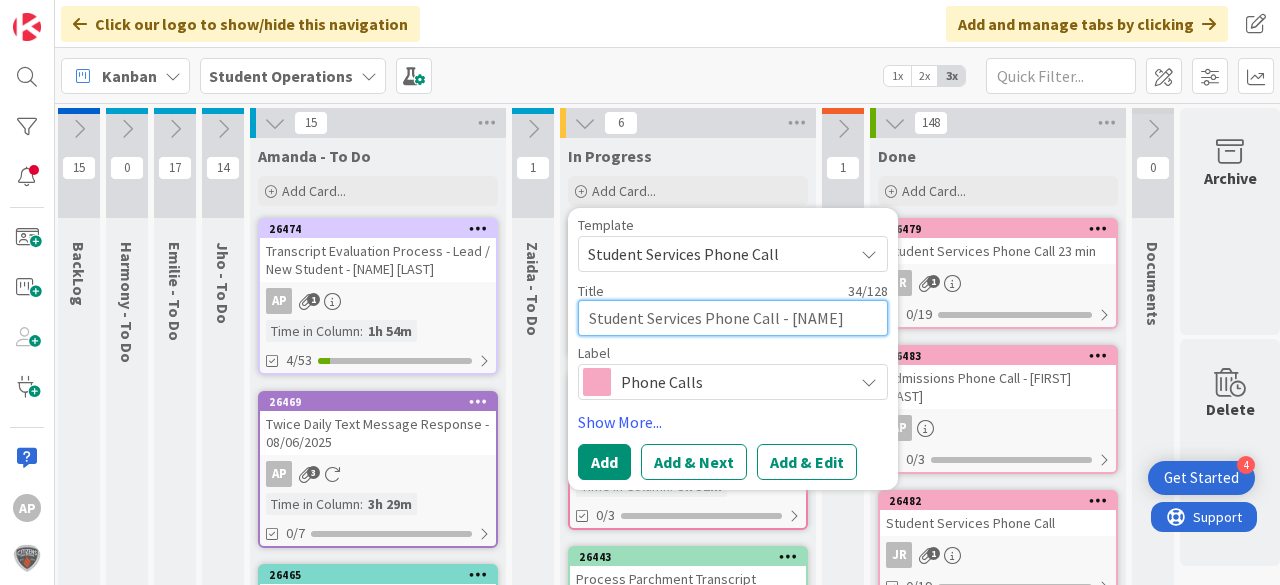 type on "x" 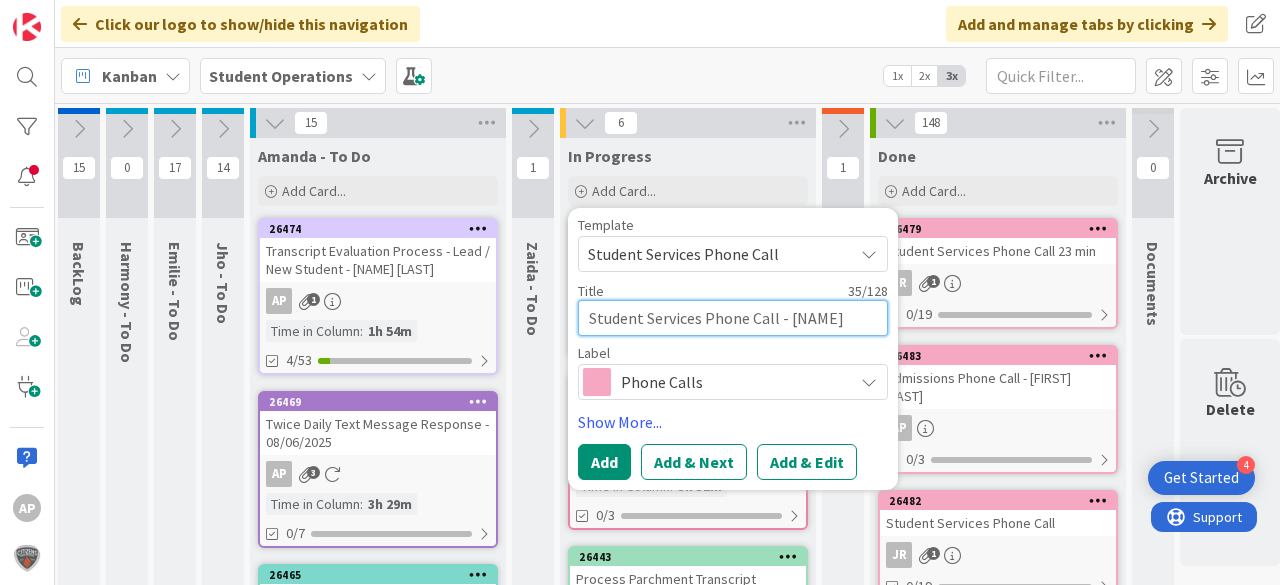 type on "x" 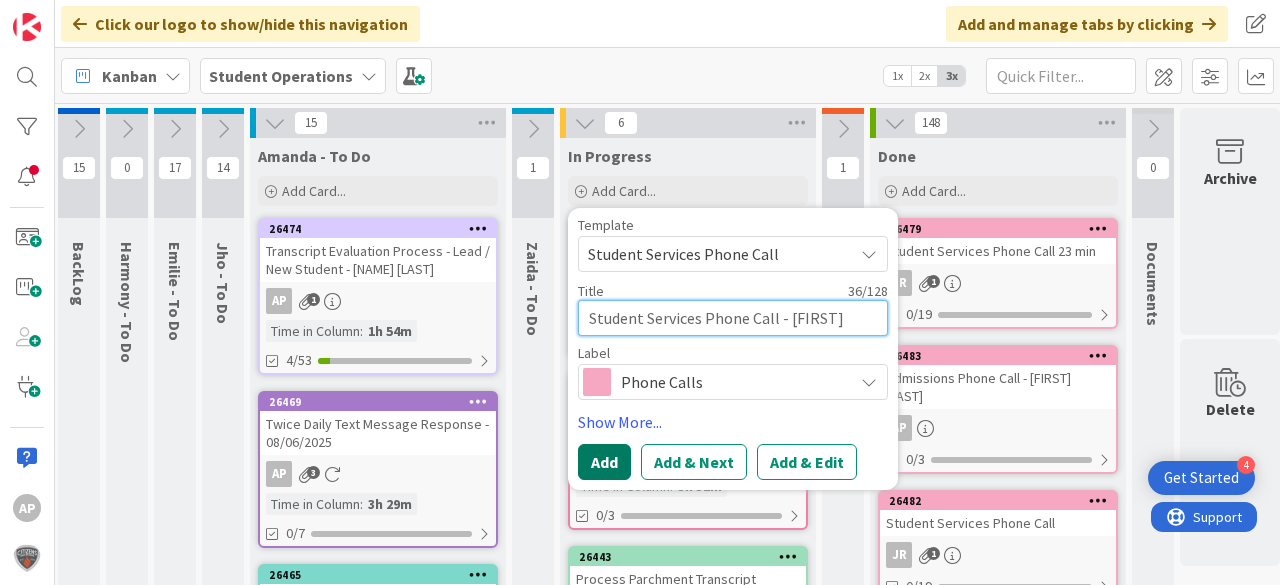 type on "Student Services Phone Call - [FIRST]" 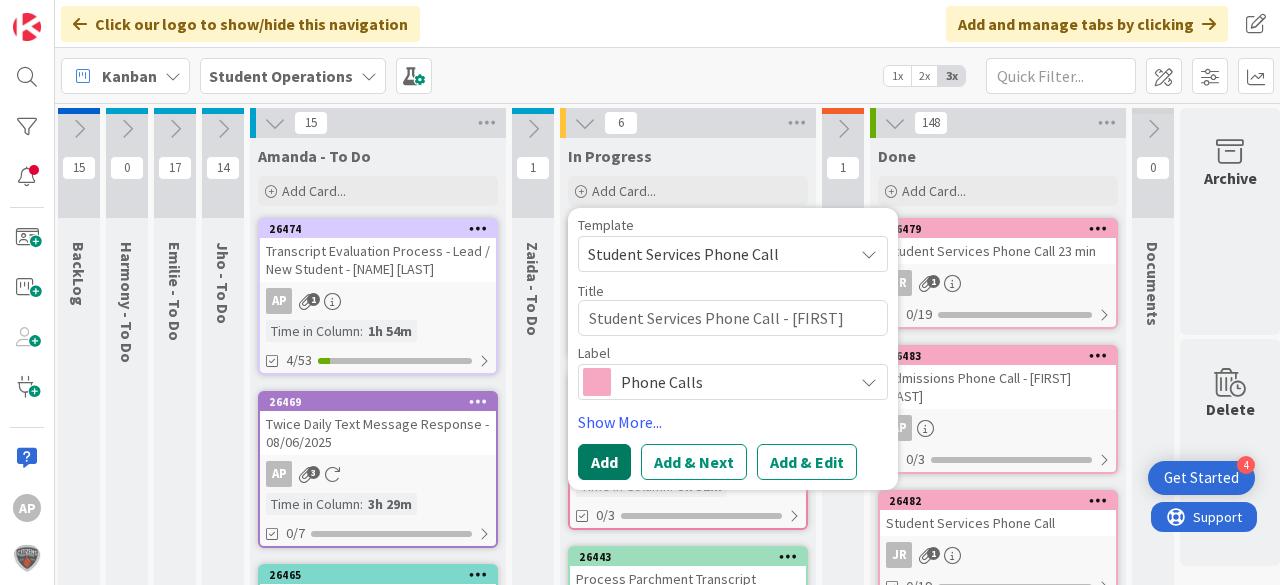 click on "Add" at bounding box center [604, 462] 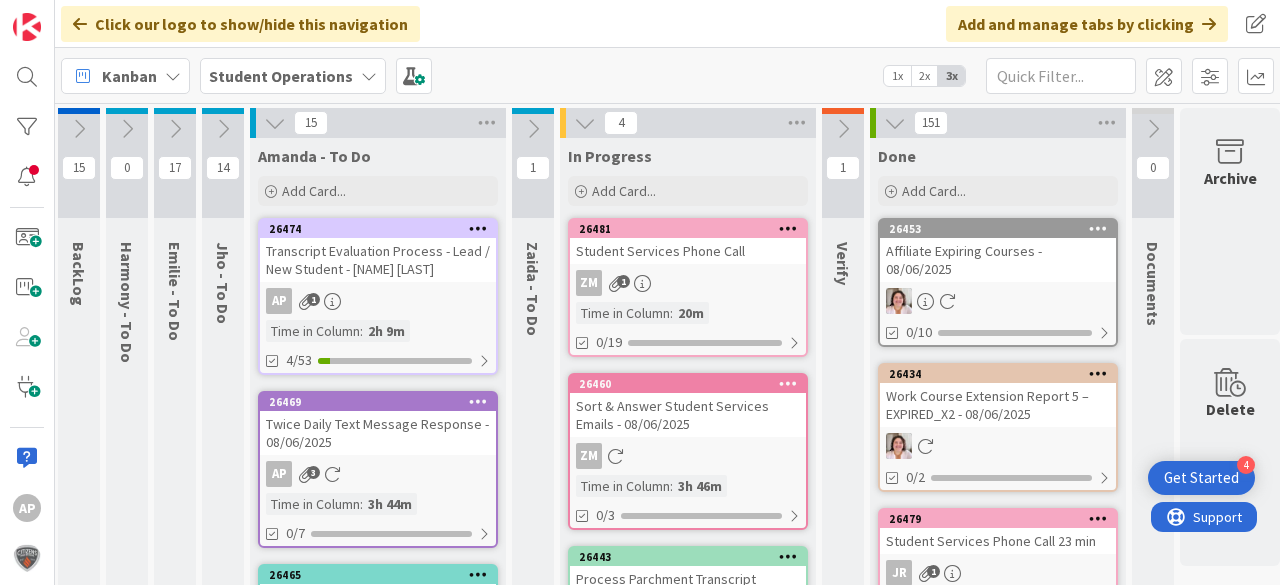 click on "ZM [NAME]" at bounding box center (688, 283) 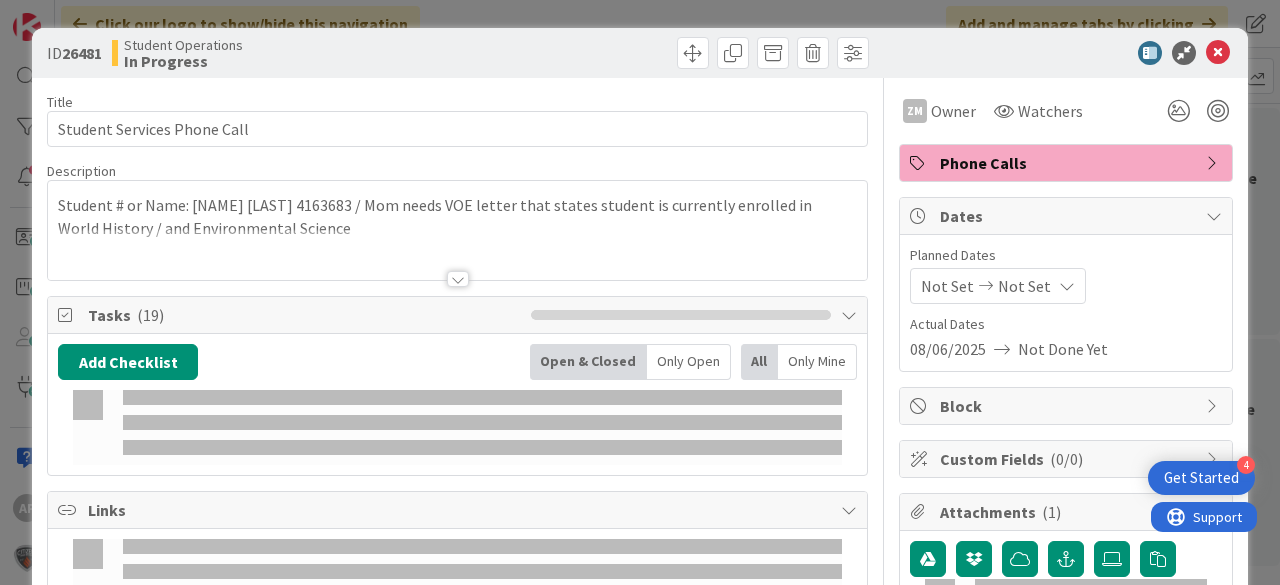 click at bounding box center (1218, 53) 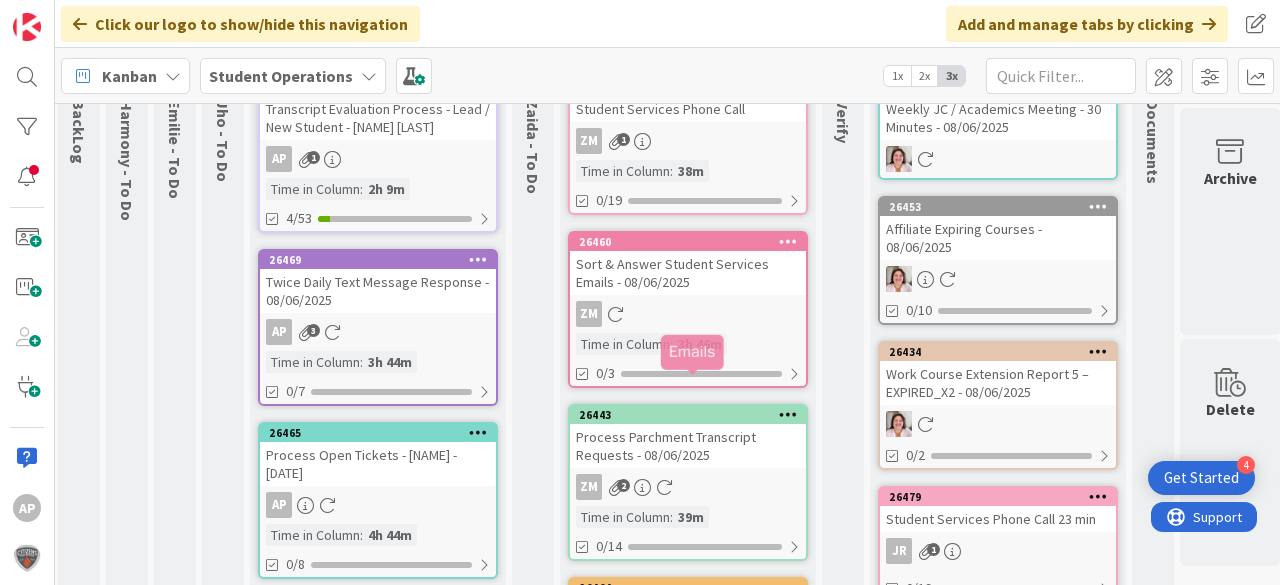 scroll, scrollTop: 0, scrollLeft: 0, axis: both 